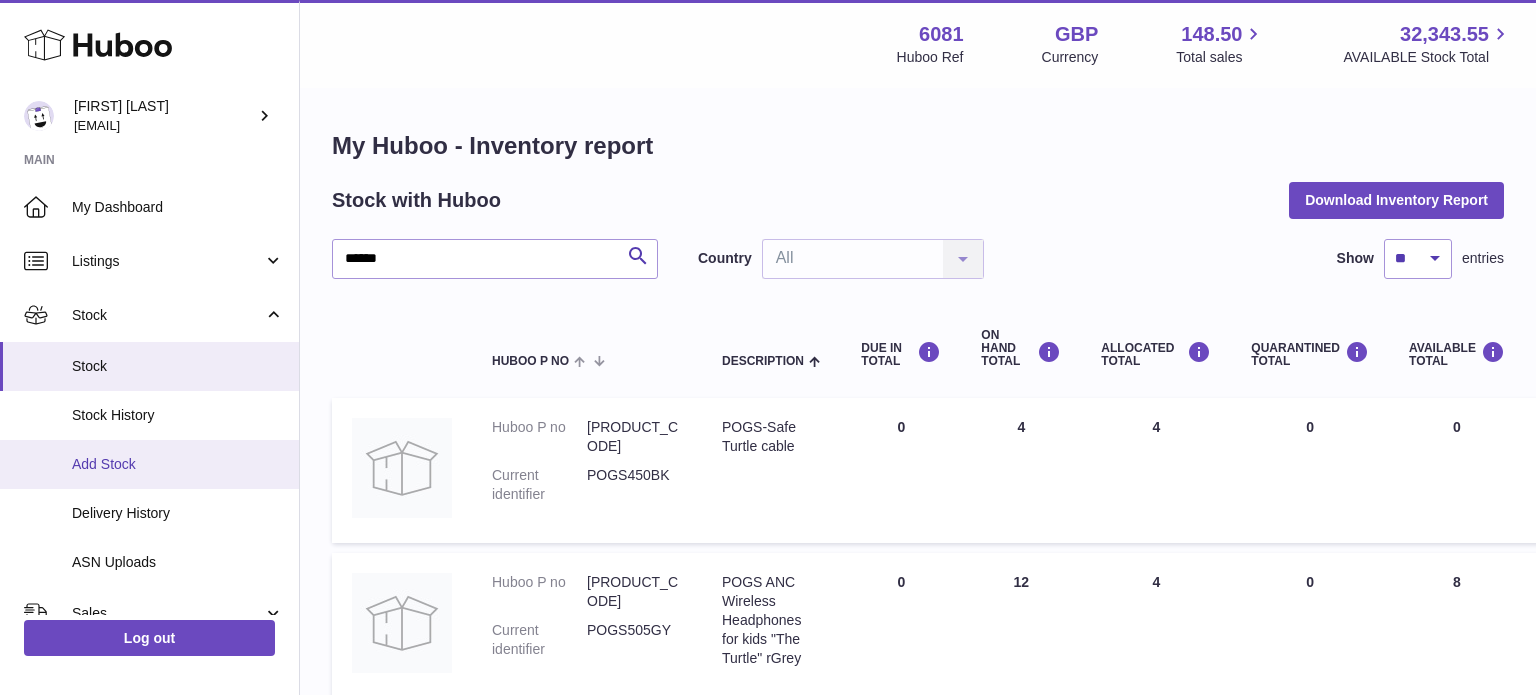scroll, scrollTop: 629, scrollLeft: 5, axis: both 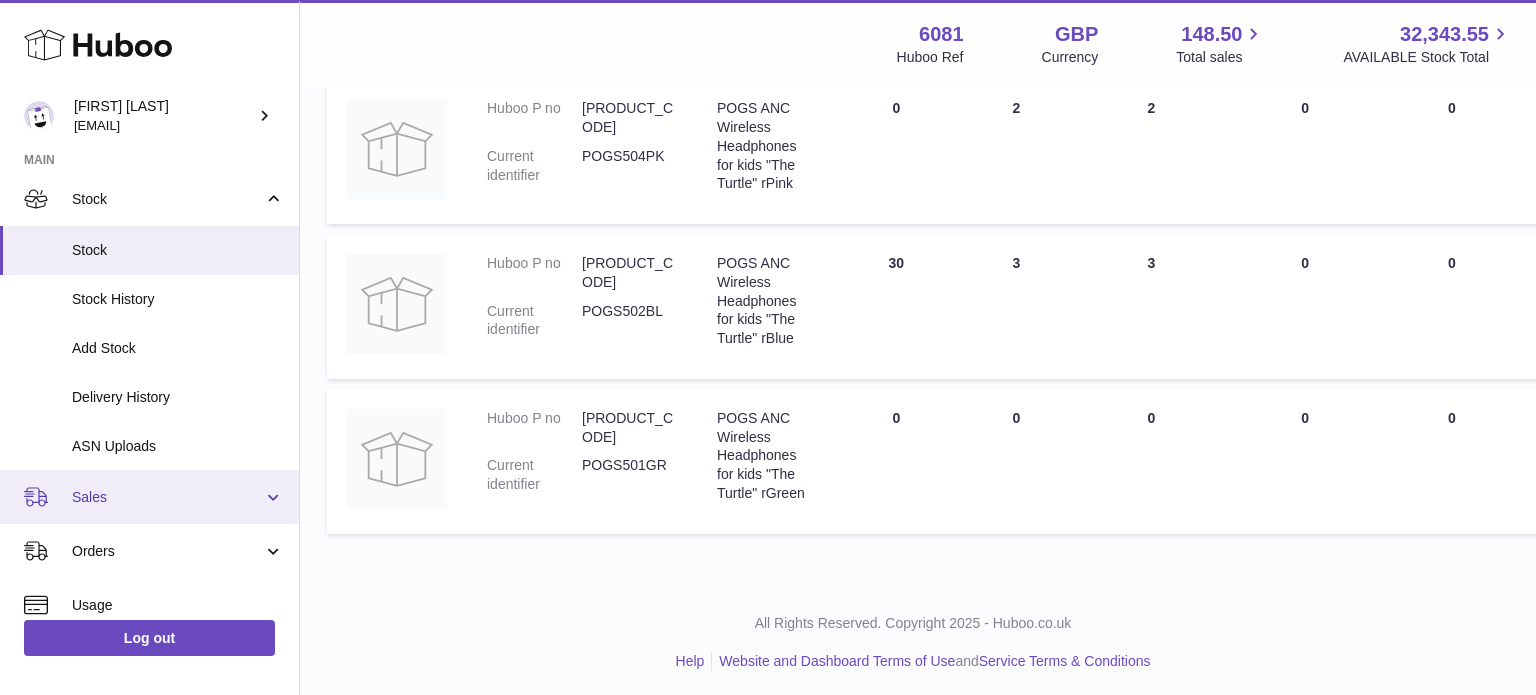 click on "Sales" at bounding box center (167, 497) 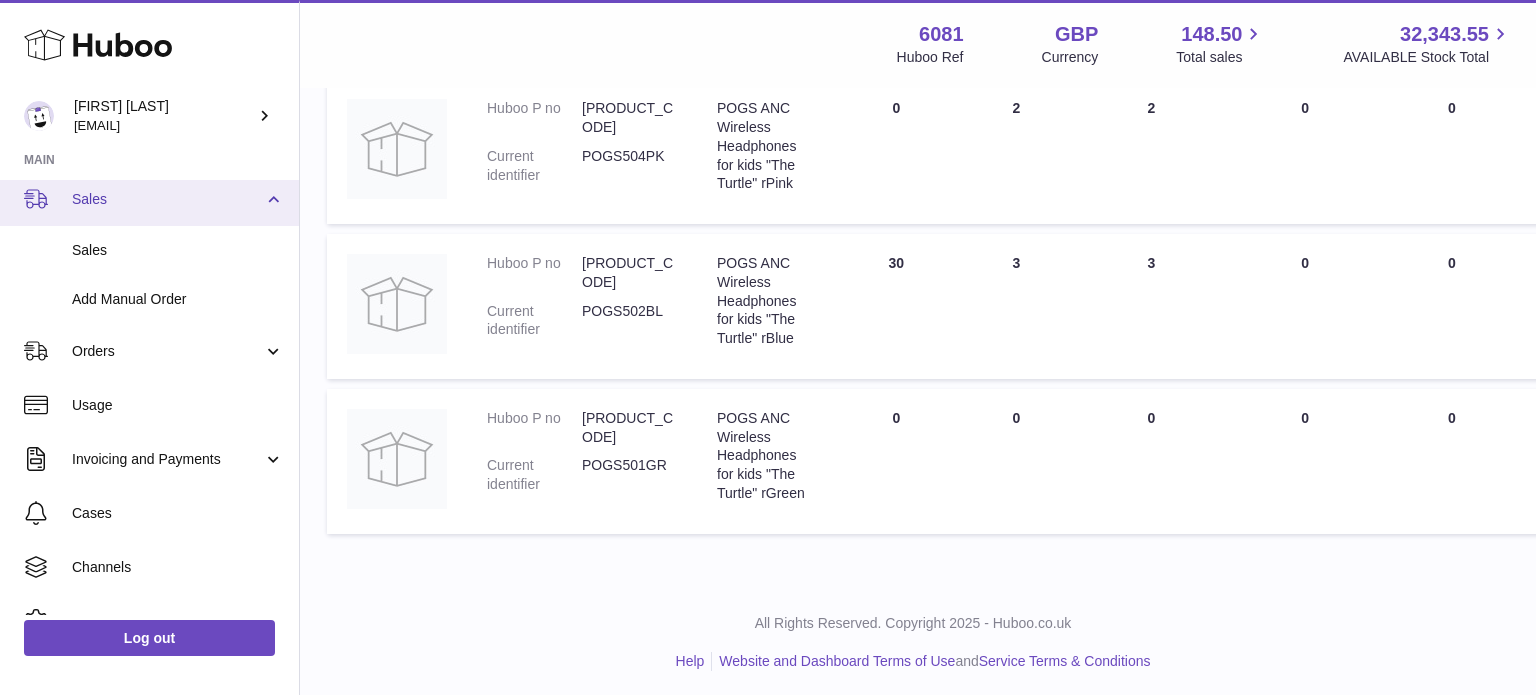 scroll, scrollTop: 421, scrollLeft: 0, axis: vertical 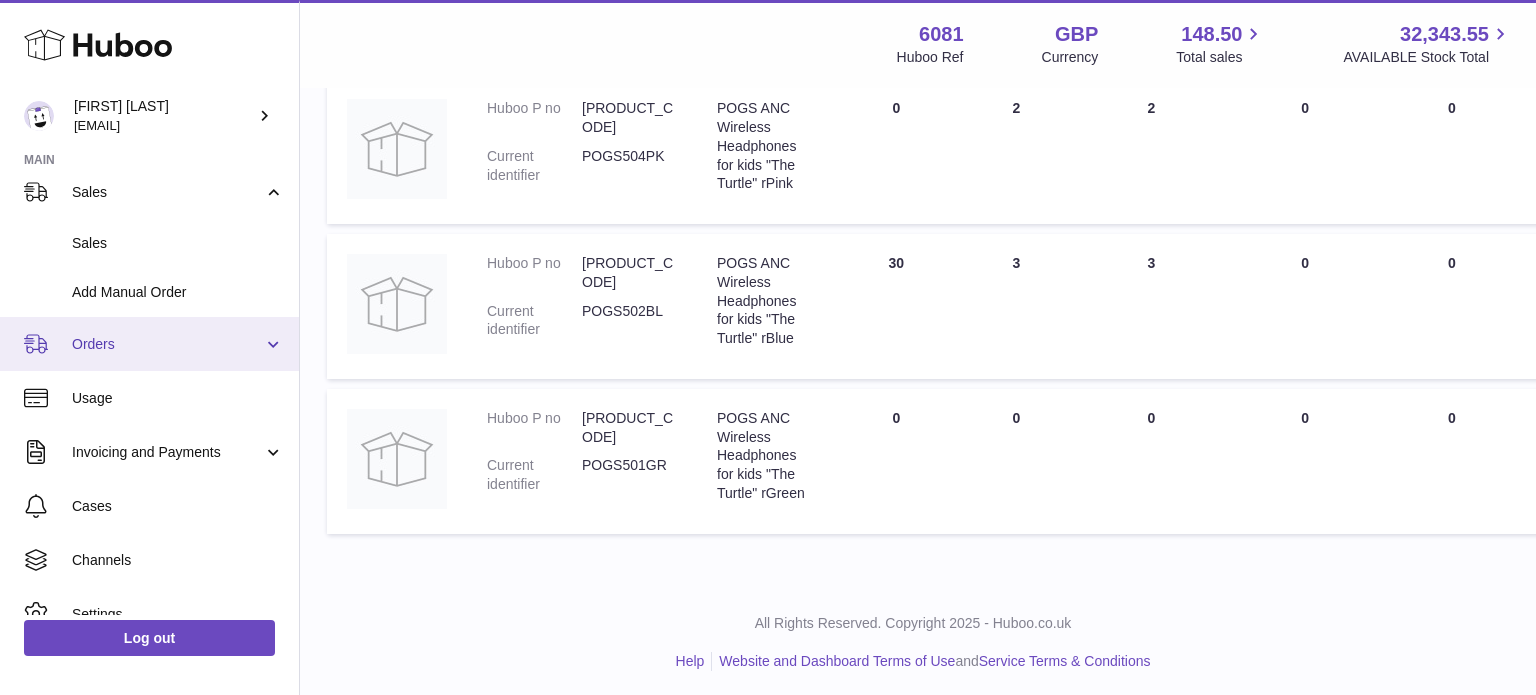 click on "Orders" at bounding box center (149, 344) 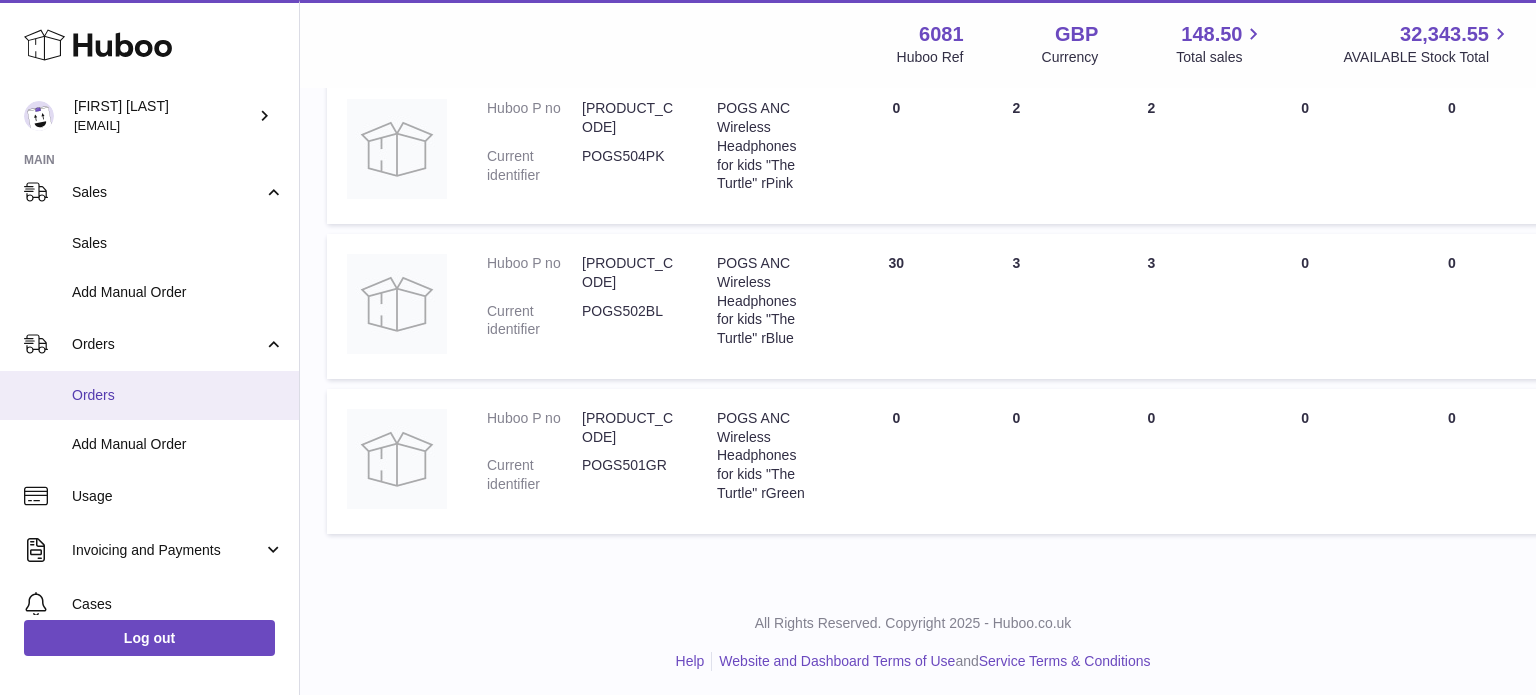 click on "Orders" at bounding box center (178, 395) 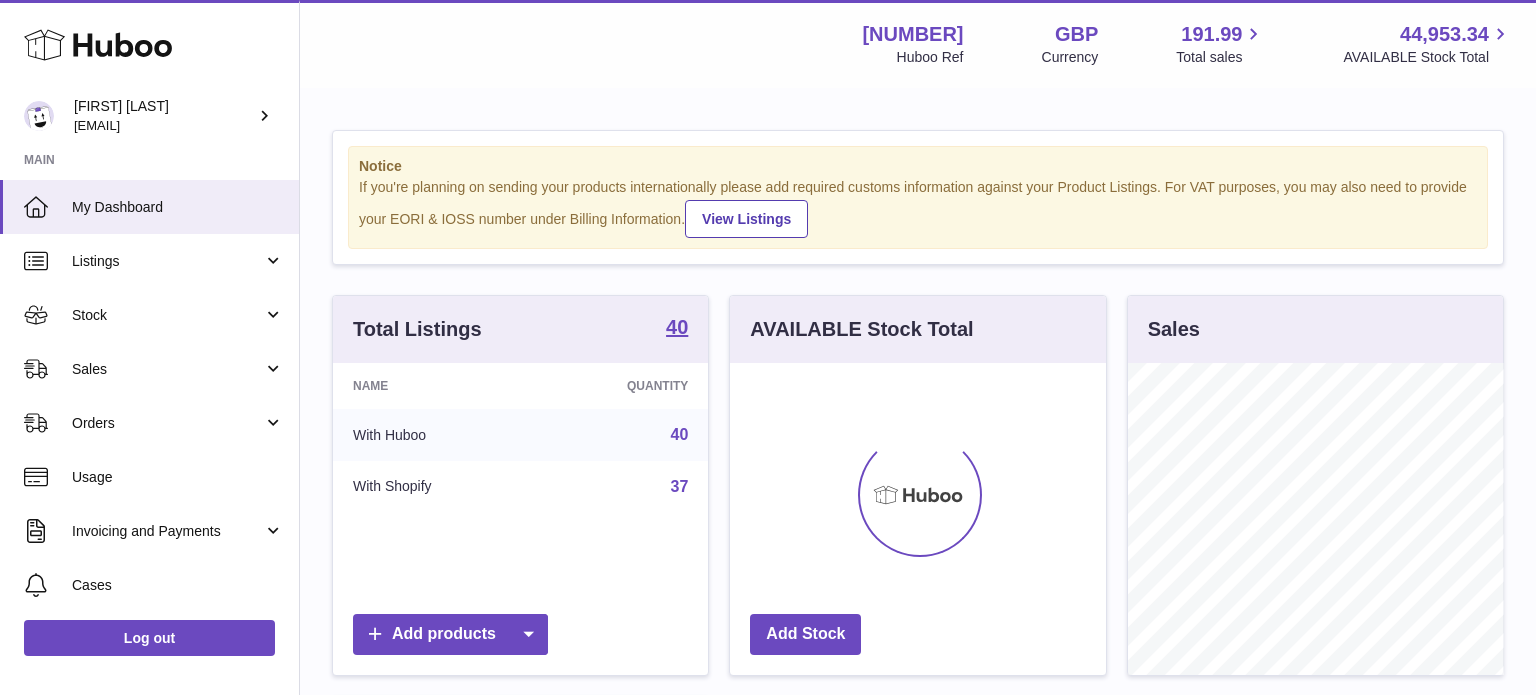 scroll, scrollTop: 0, scrollLeft: 0, axis: both 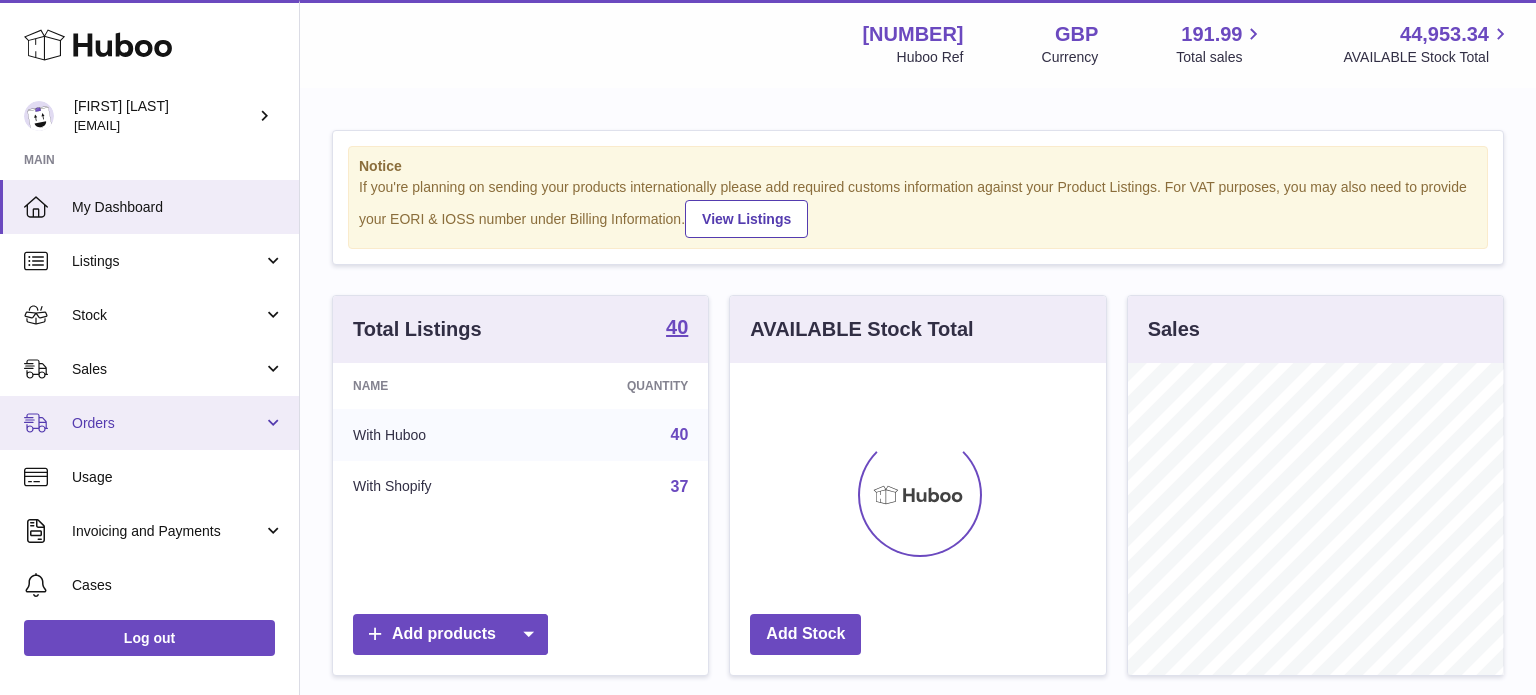 click on "Orders" at bounding box center (149, 423) 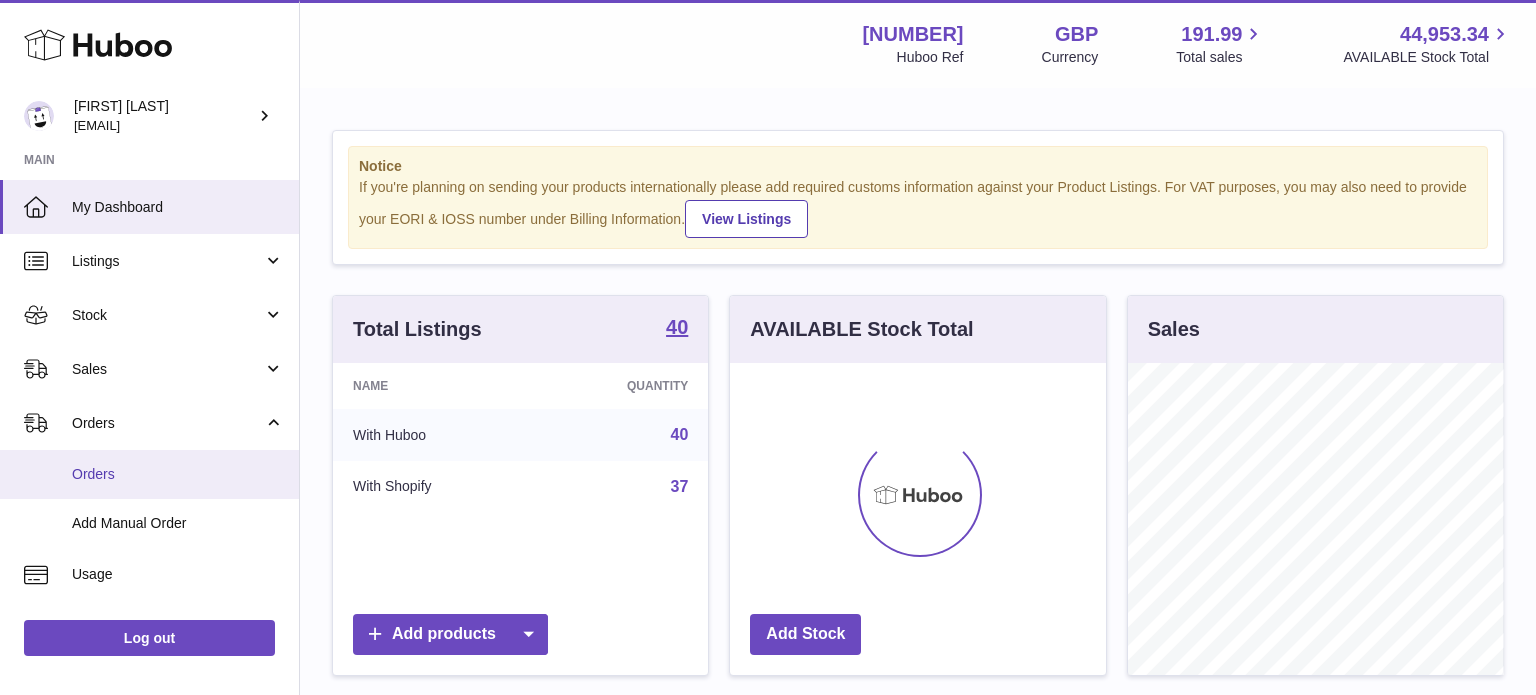click on "Orders" at bounding box center (178, 474) 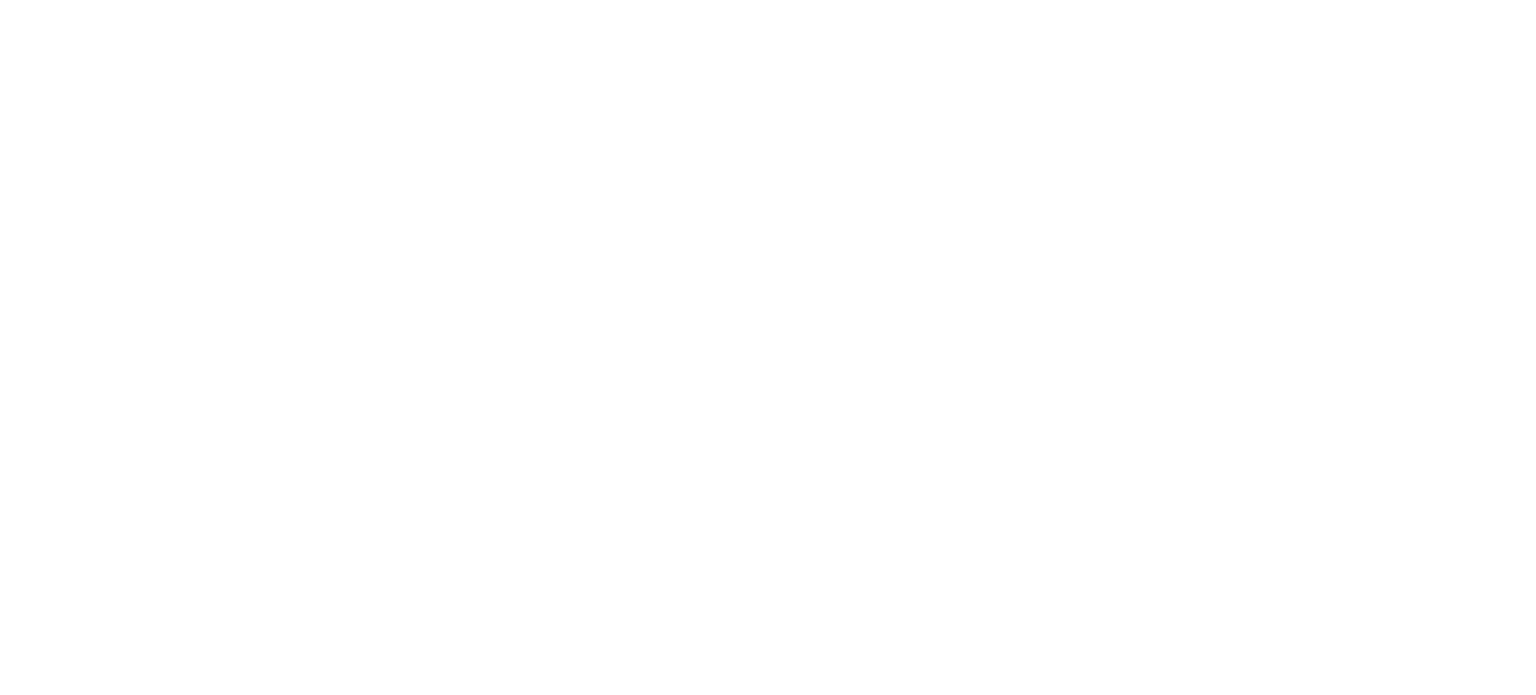scroll, scrollTop: 0, scrollLeft: 0, axis: both 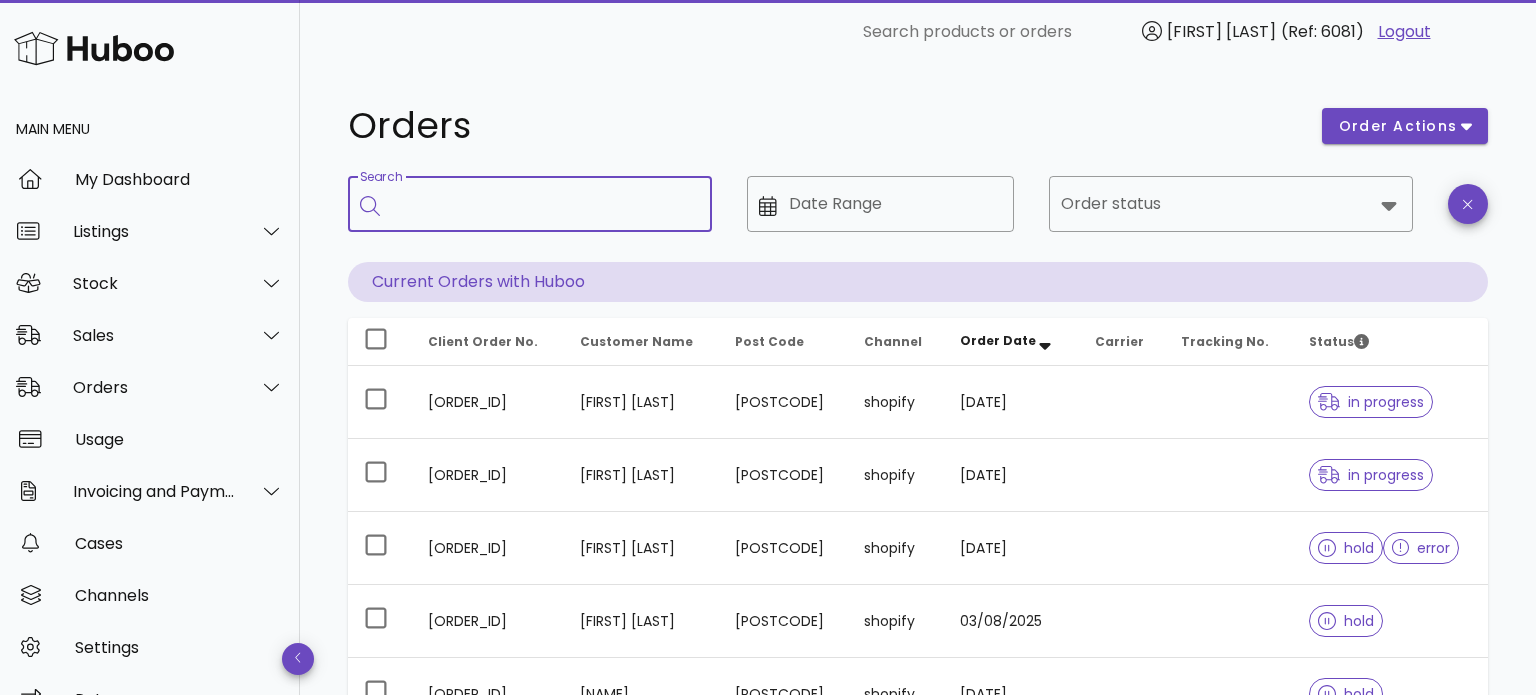 click on "Search" at bounding box center [544, 204] 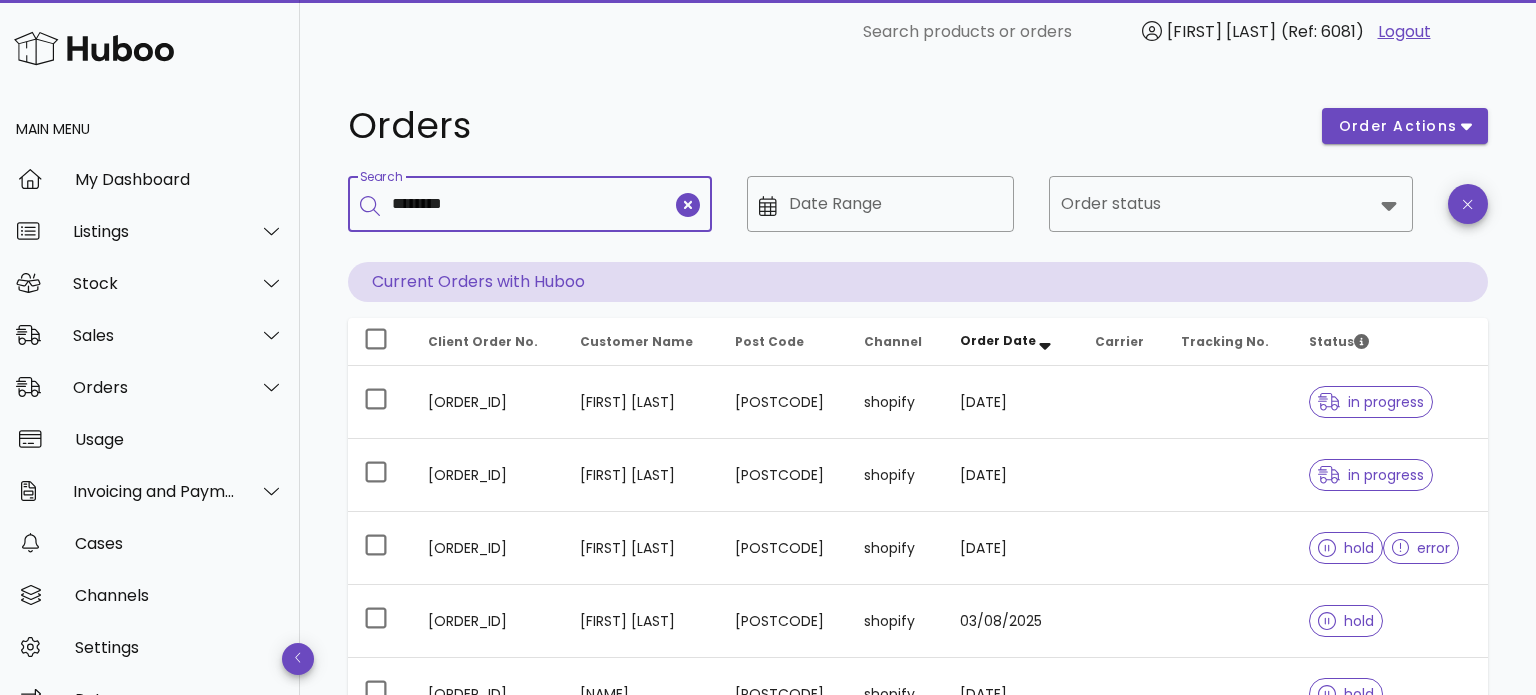 type on "********" 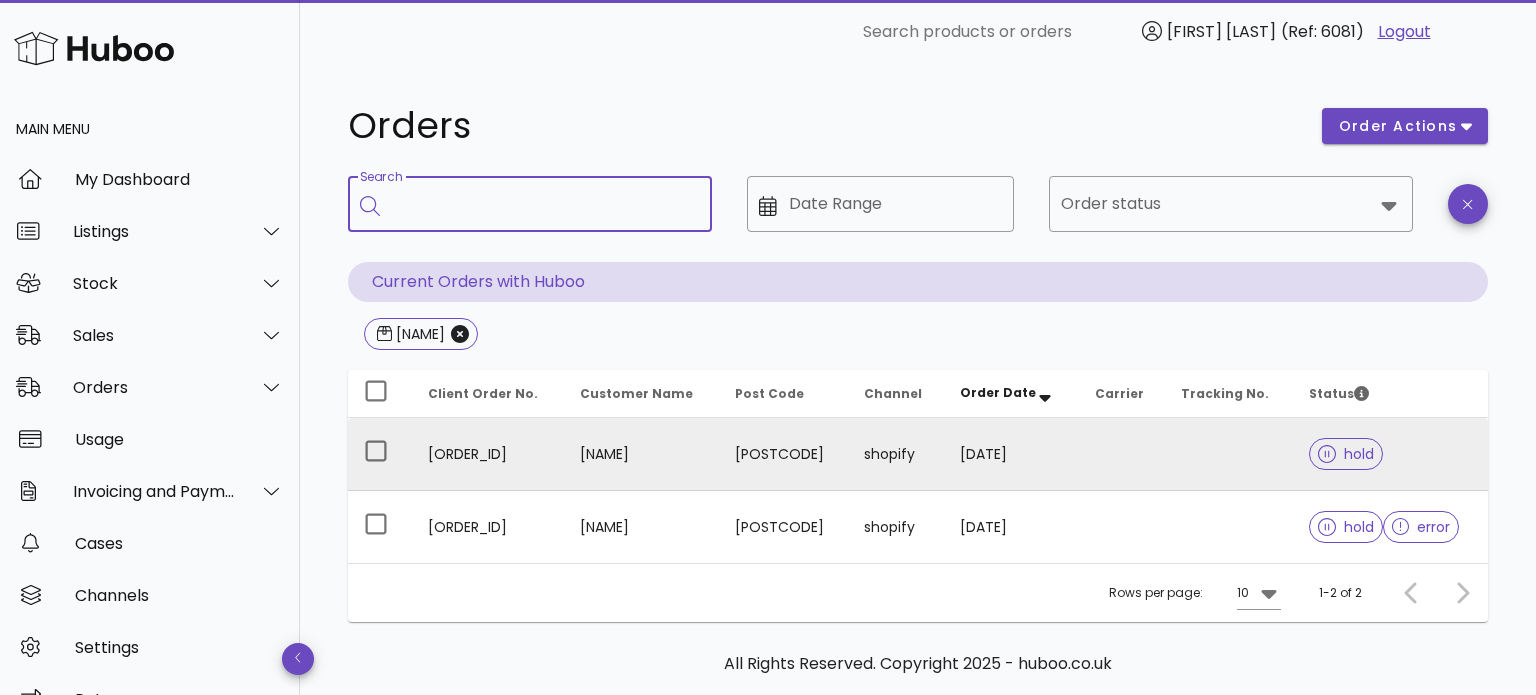 click on "hold" at bounding box center (1390, 454) 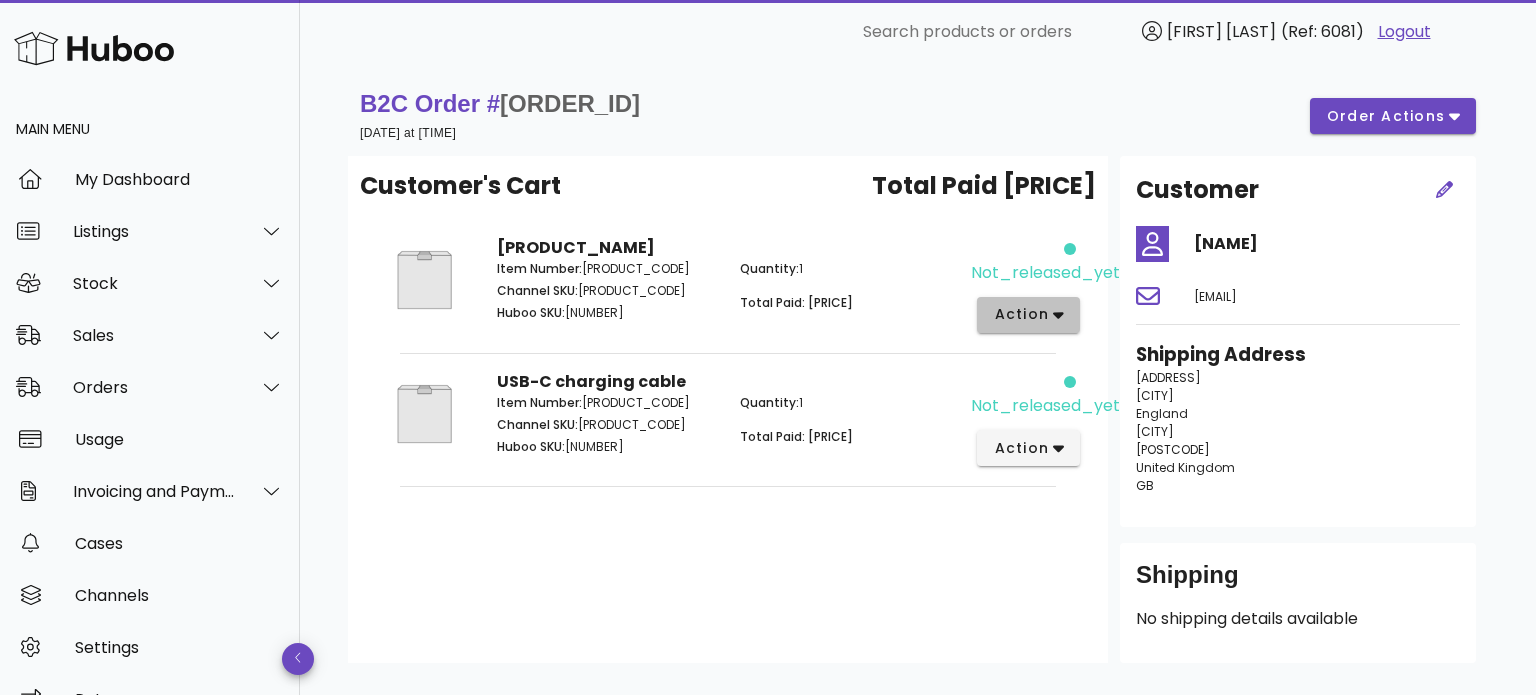 click on "action" at bounding box center [1021, 314] 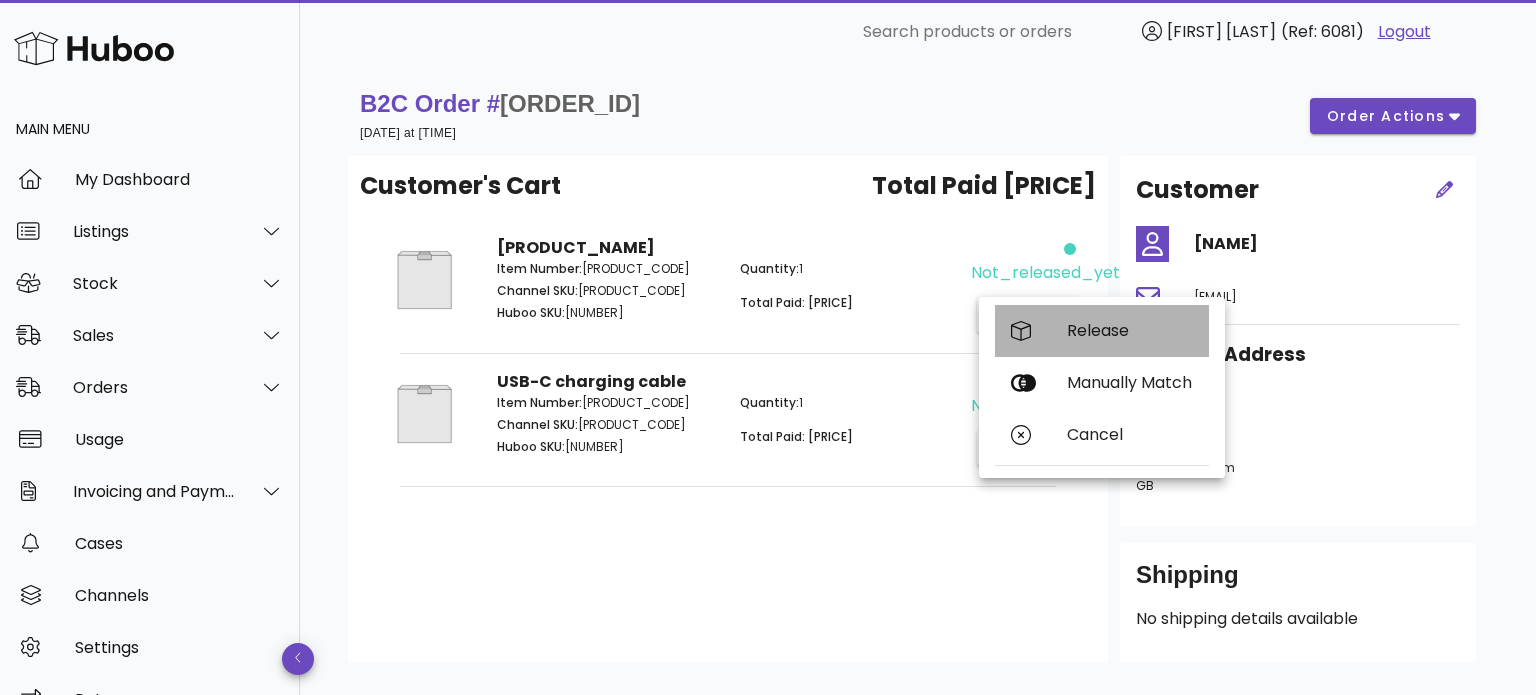 click on "Release" at bounding box center [1102, 331] 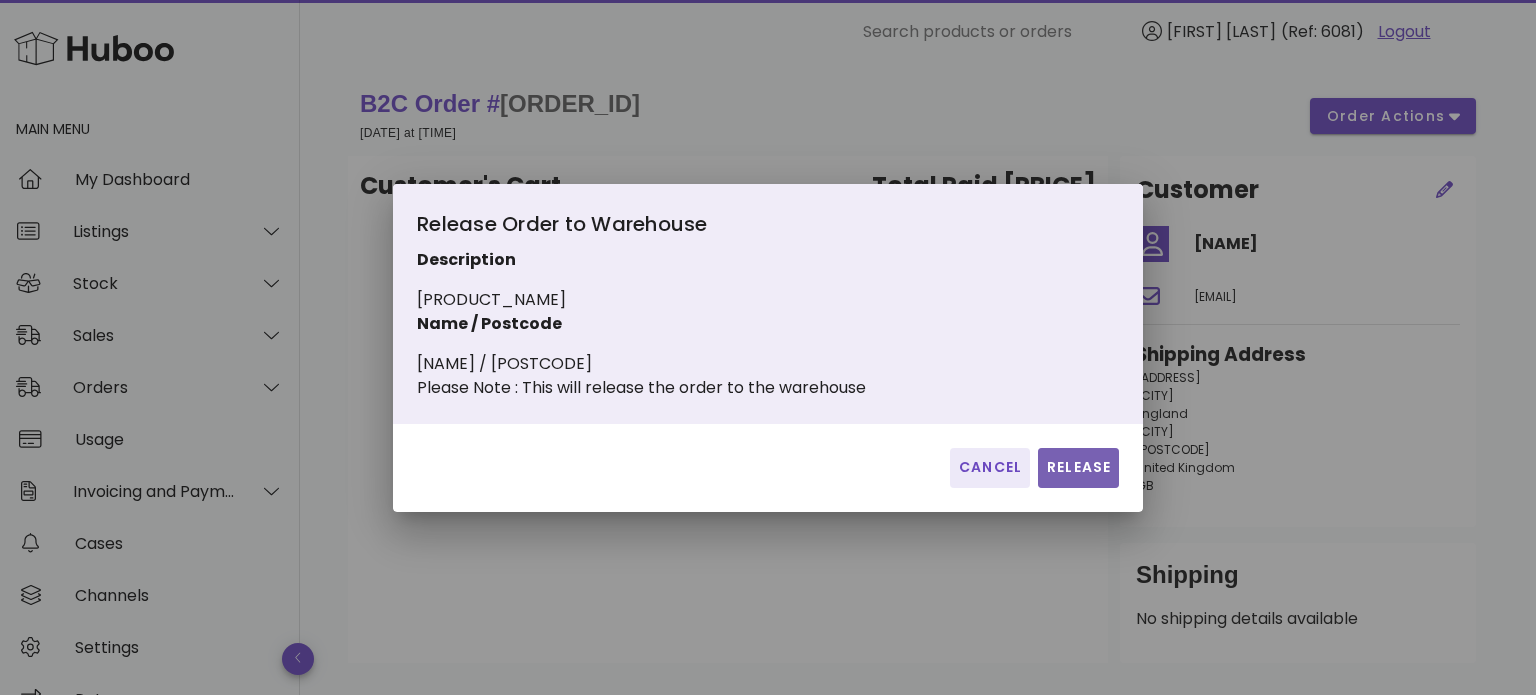 click on "Release" at bounding box center [1078, 467] 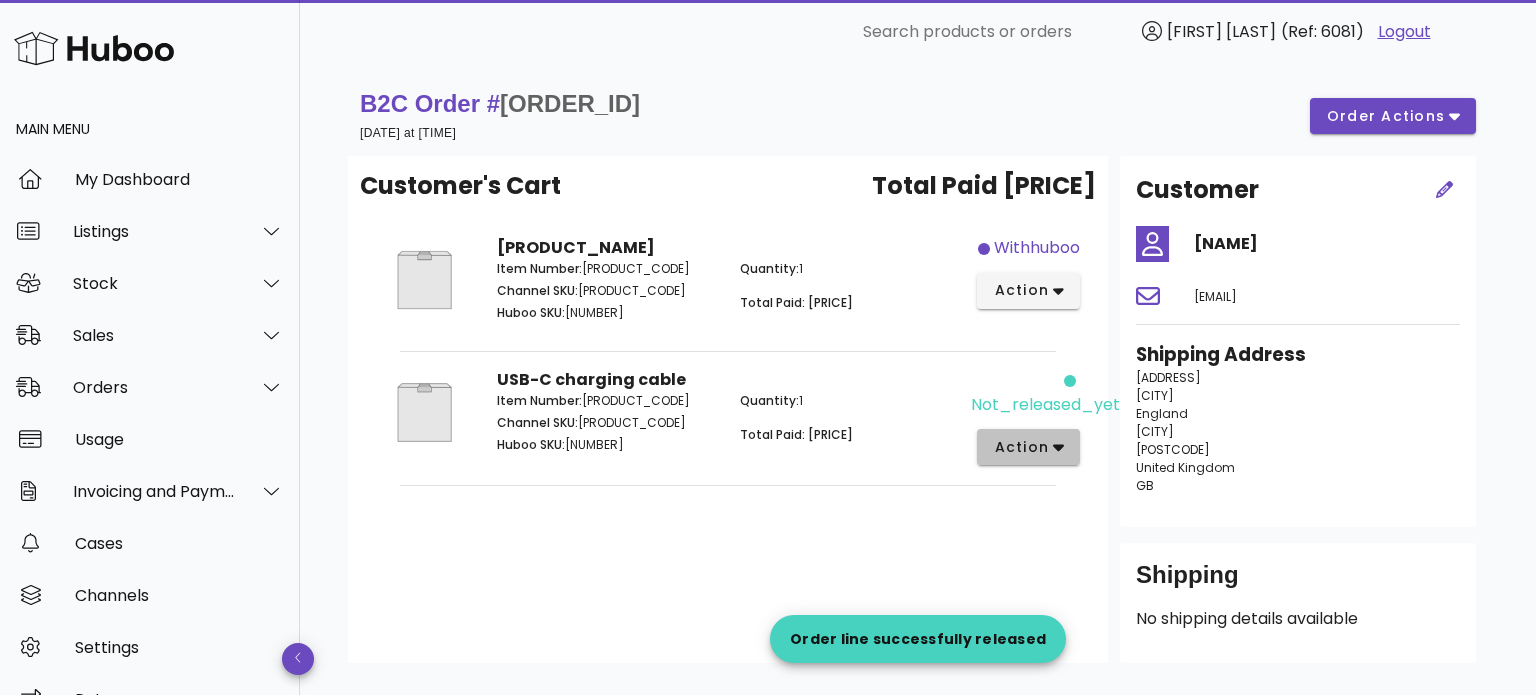 click on "action" at bounding box center (1021, 447) 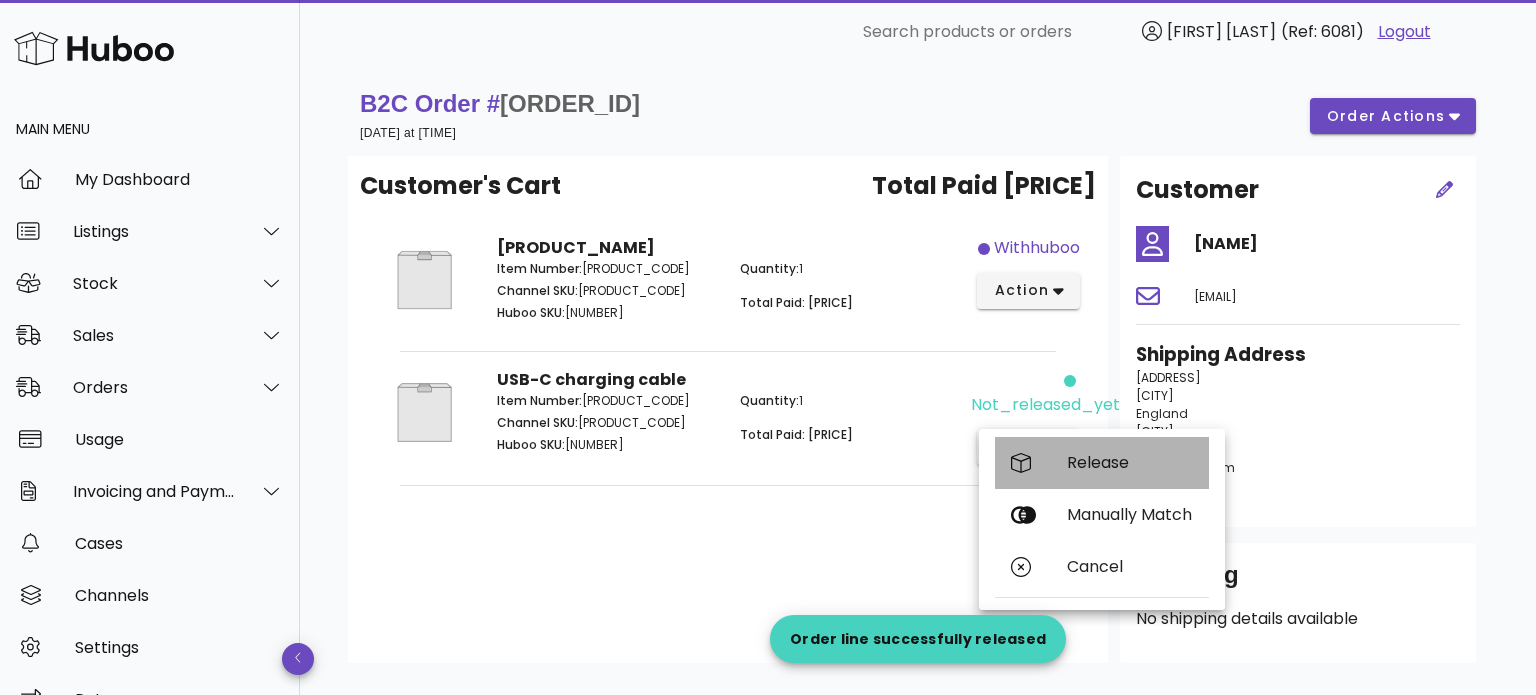click on "Release" at bounding box center (1102, 463) 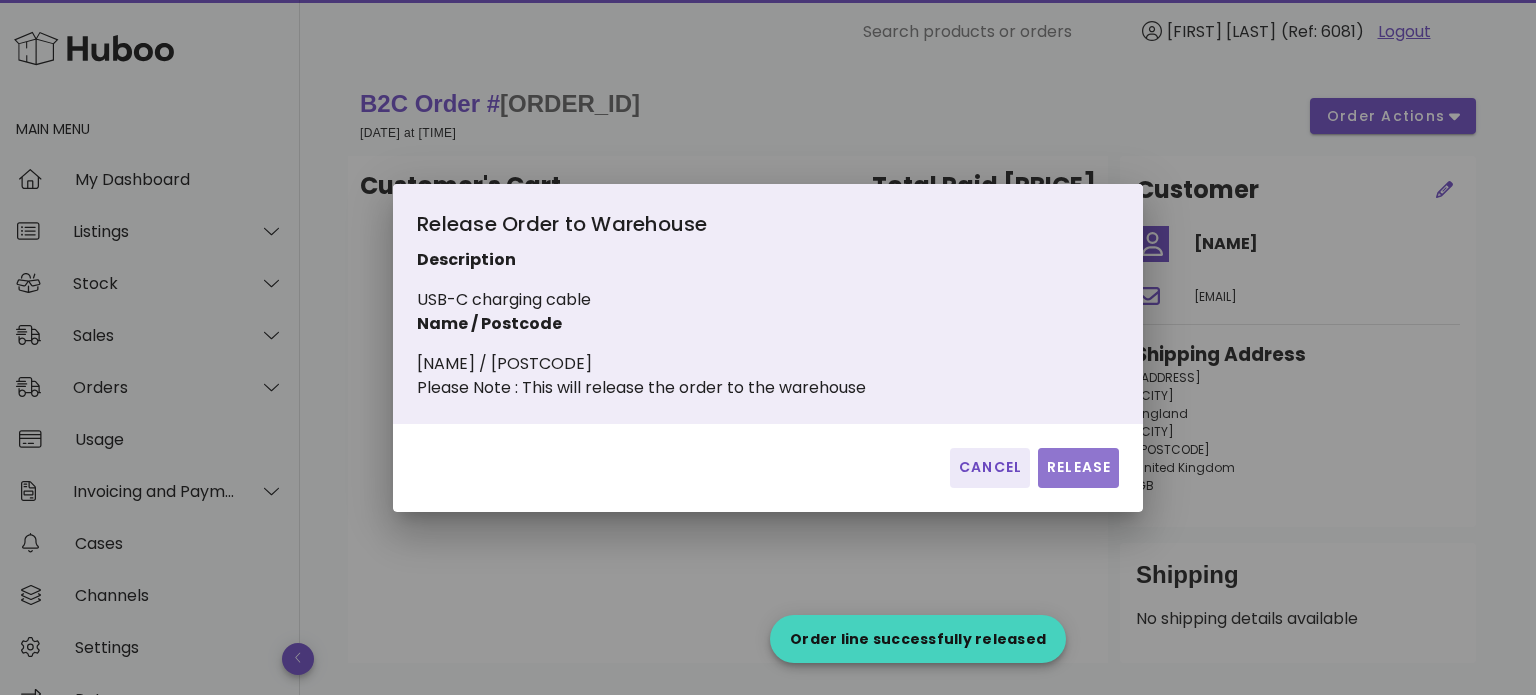 click on "Release" at bounding box center [1078, 467] 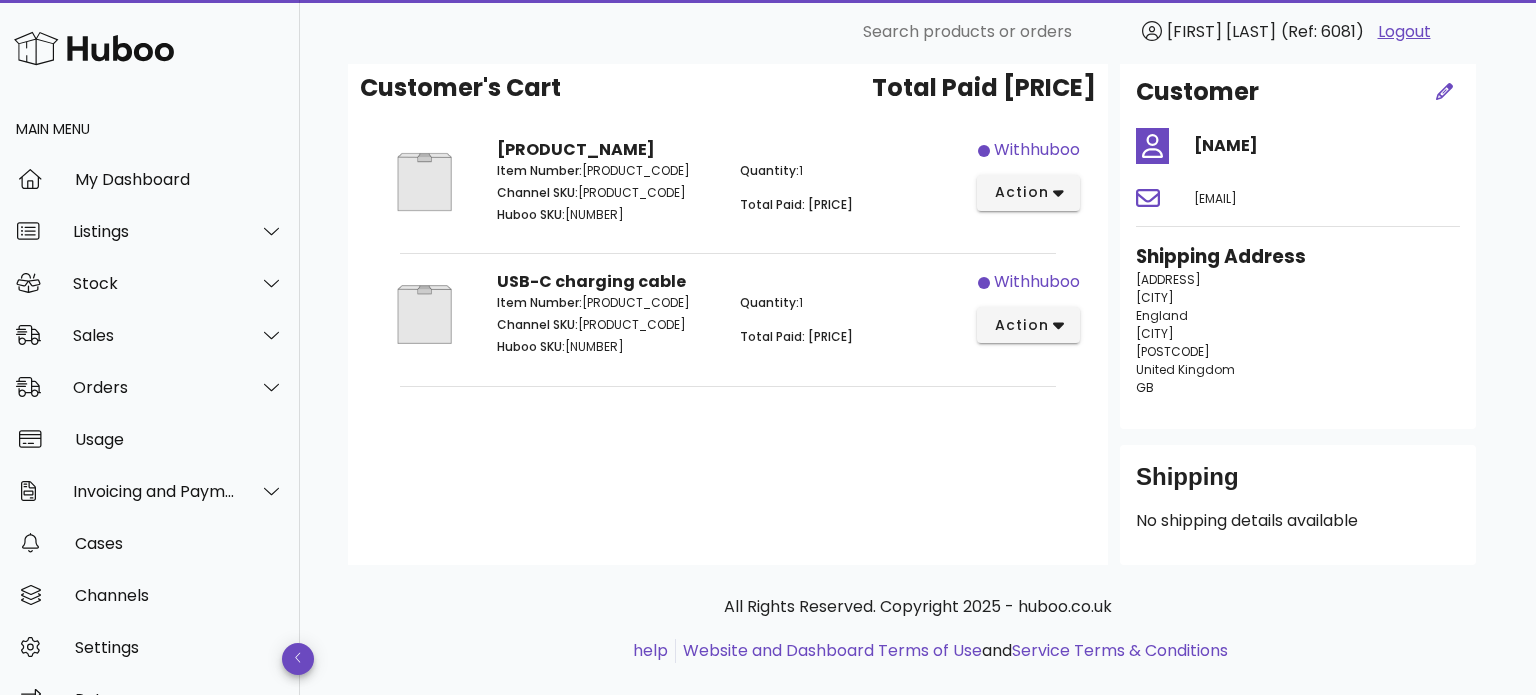 scroll, scrollTop: 0, scrollLeft: 0, axis: both 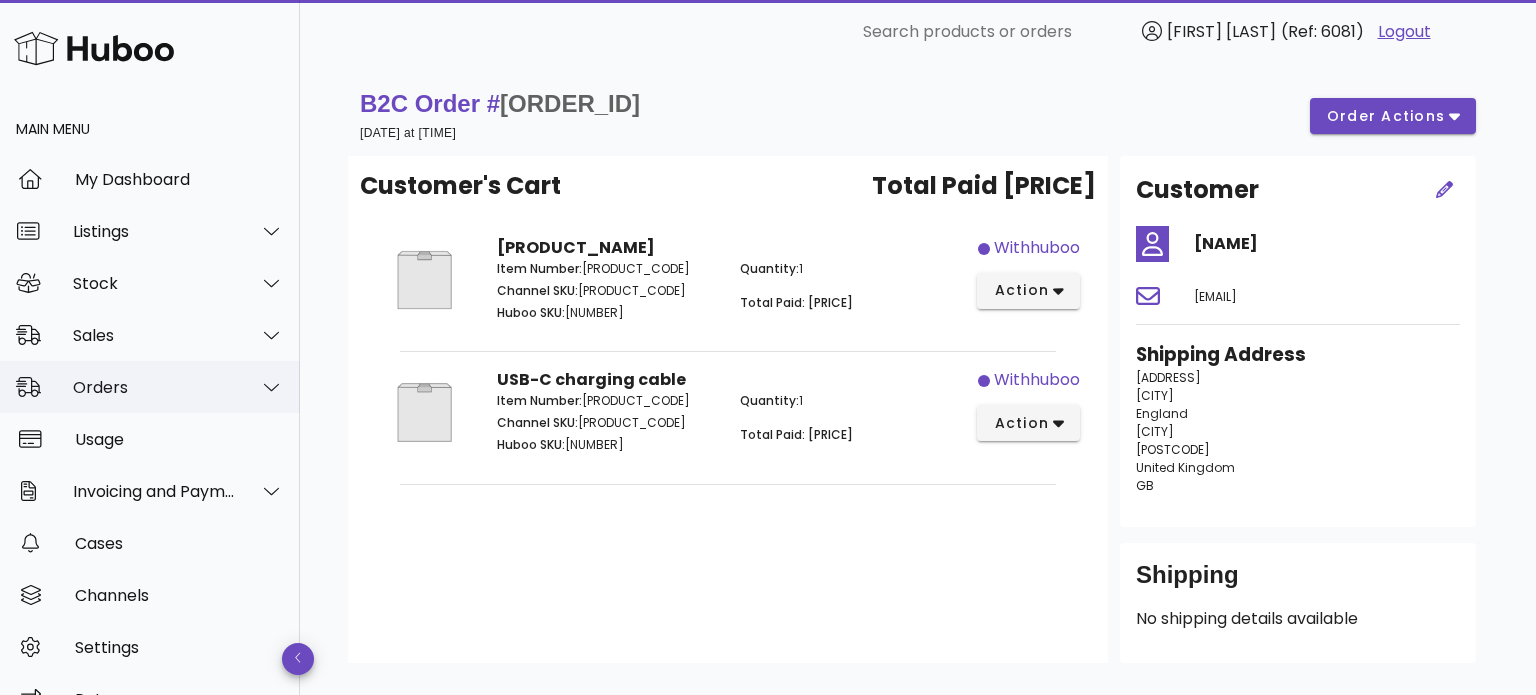 click on "Orders" at bounding box center [154, 387] 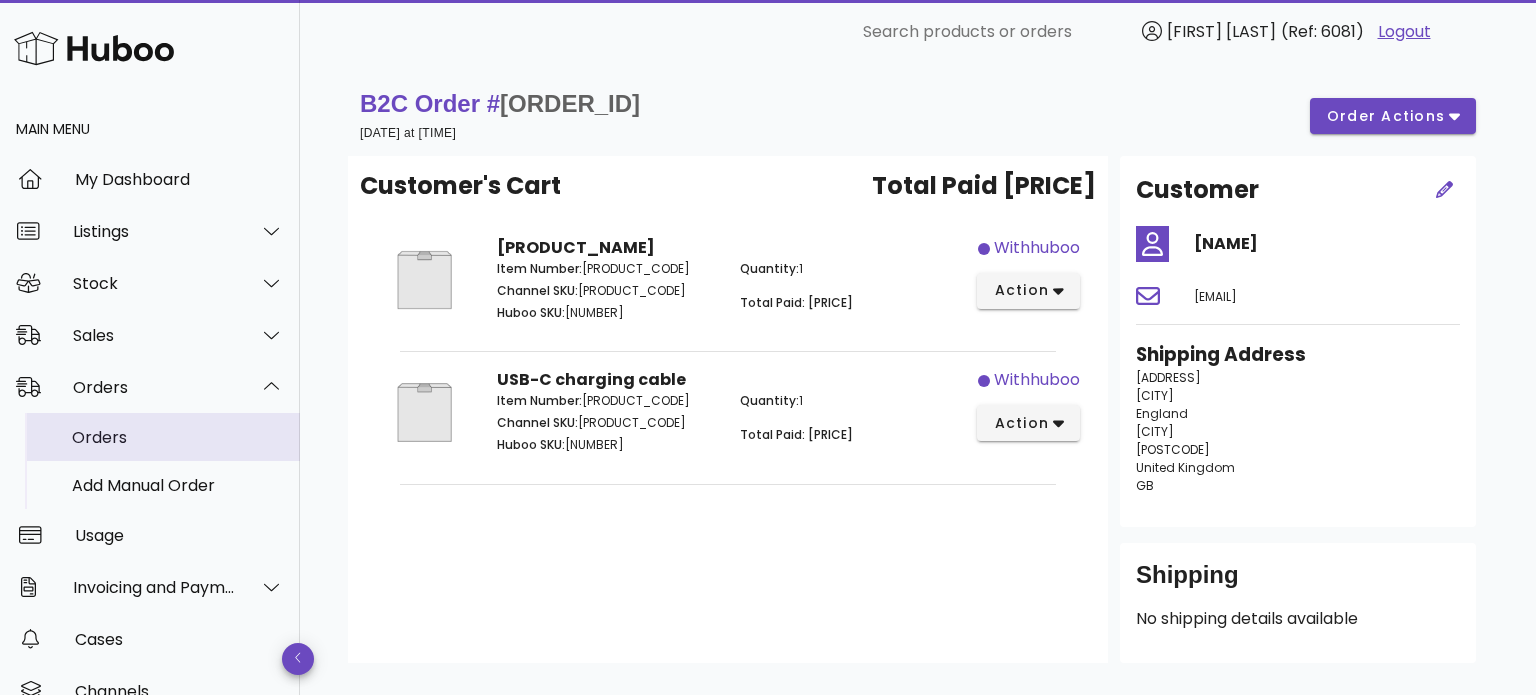 click on "Orders" at bounding box center (178, 437) 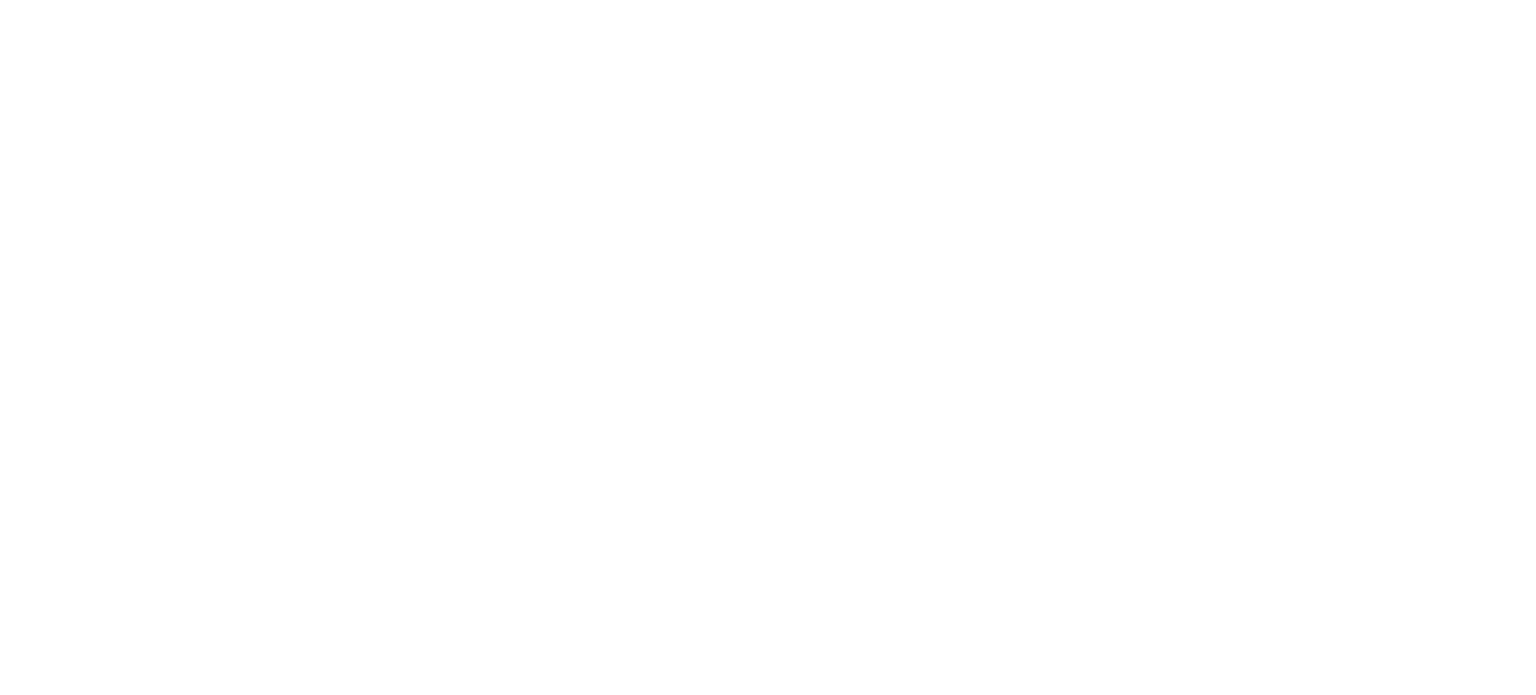 scroll, scrollTop: 0, scrollLeft: 0, axis: both 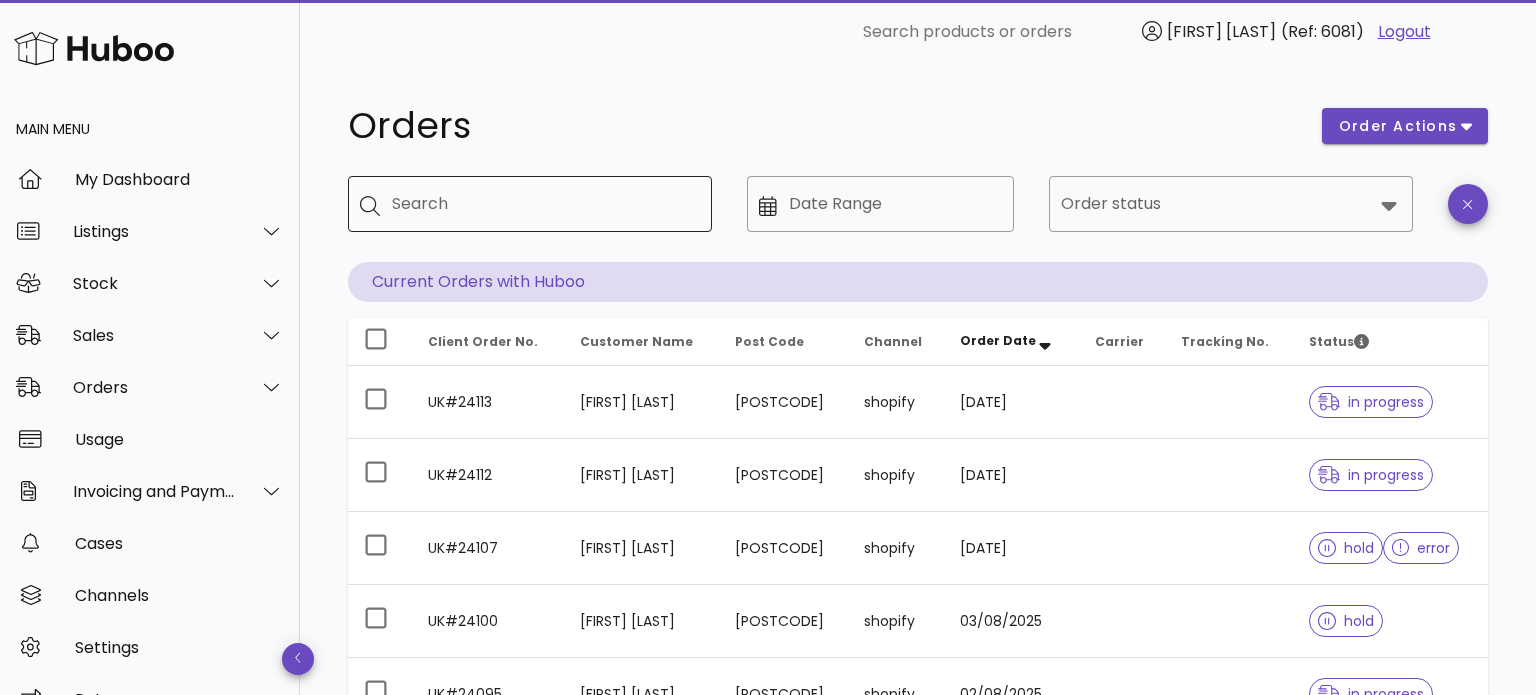 click on "Search" at bounding box center [544, 204] 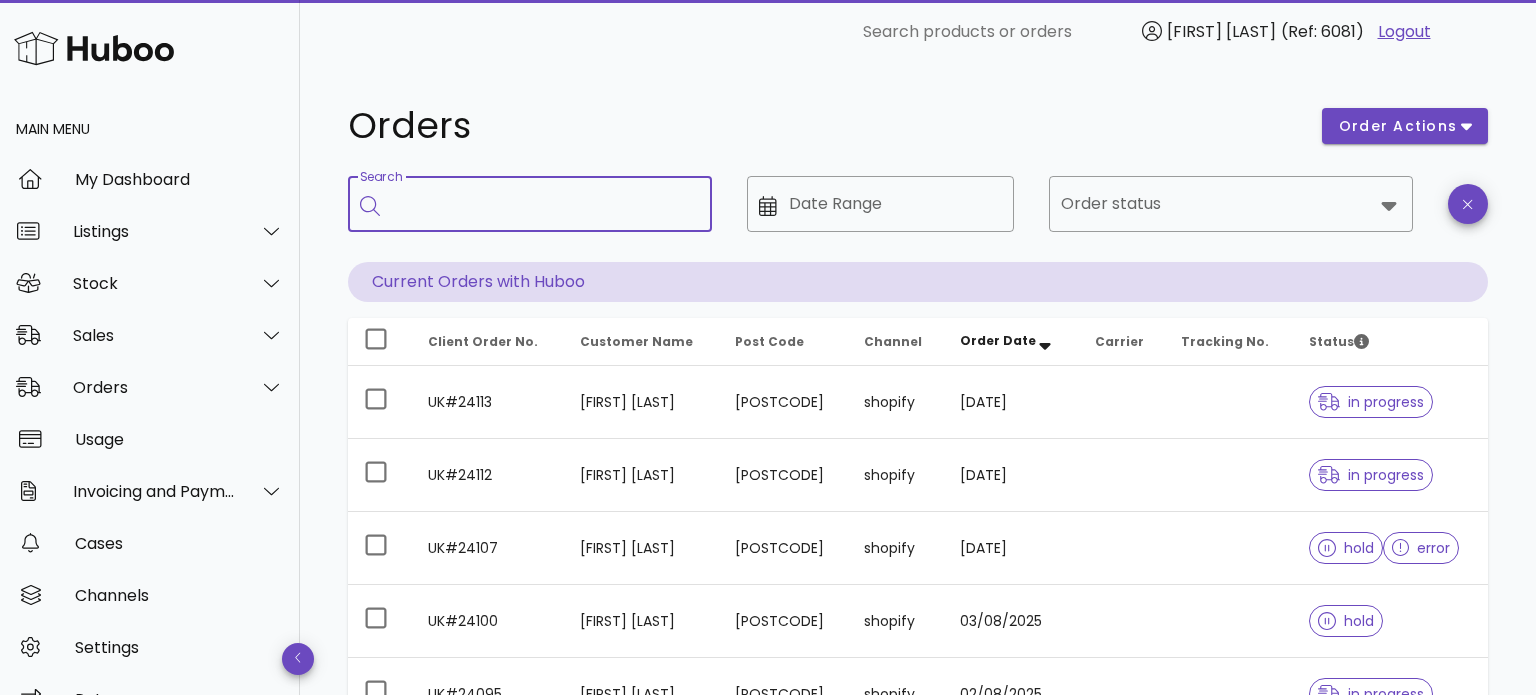 paste on "**********" 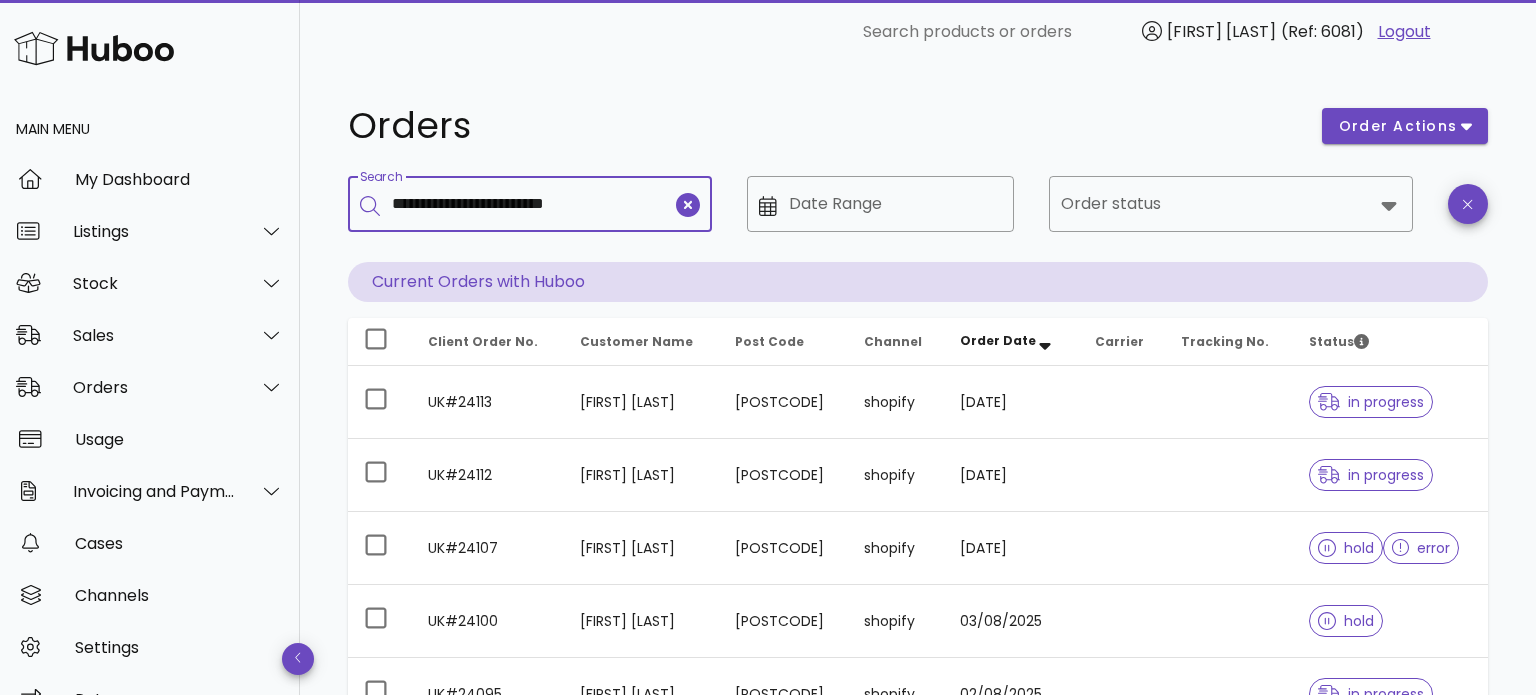 type on "**********" 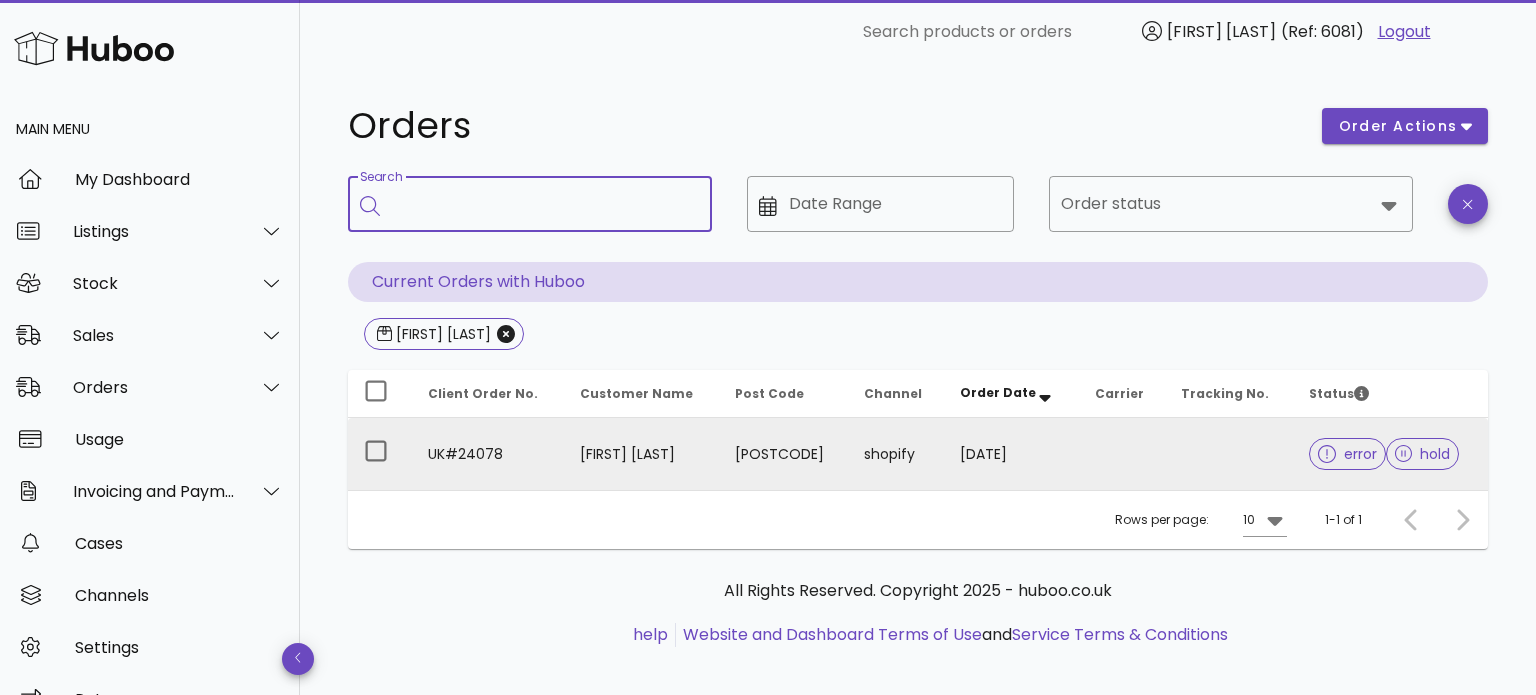 click at bounding box center (1229, 454) 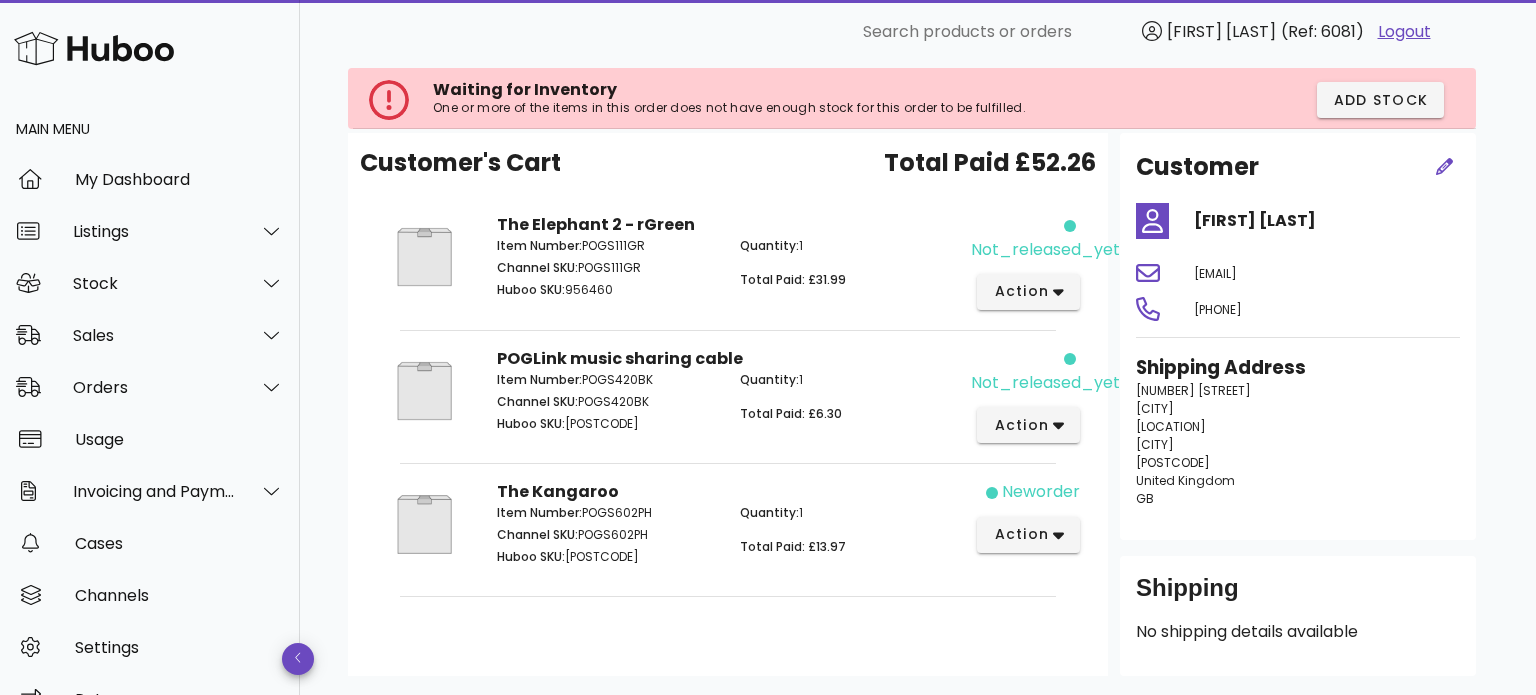 scroll, scrollTop: 95, scrollLeft: 0, axis: vertical 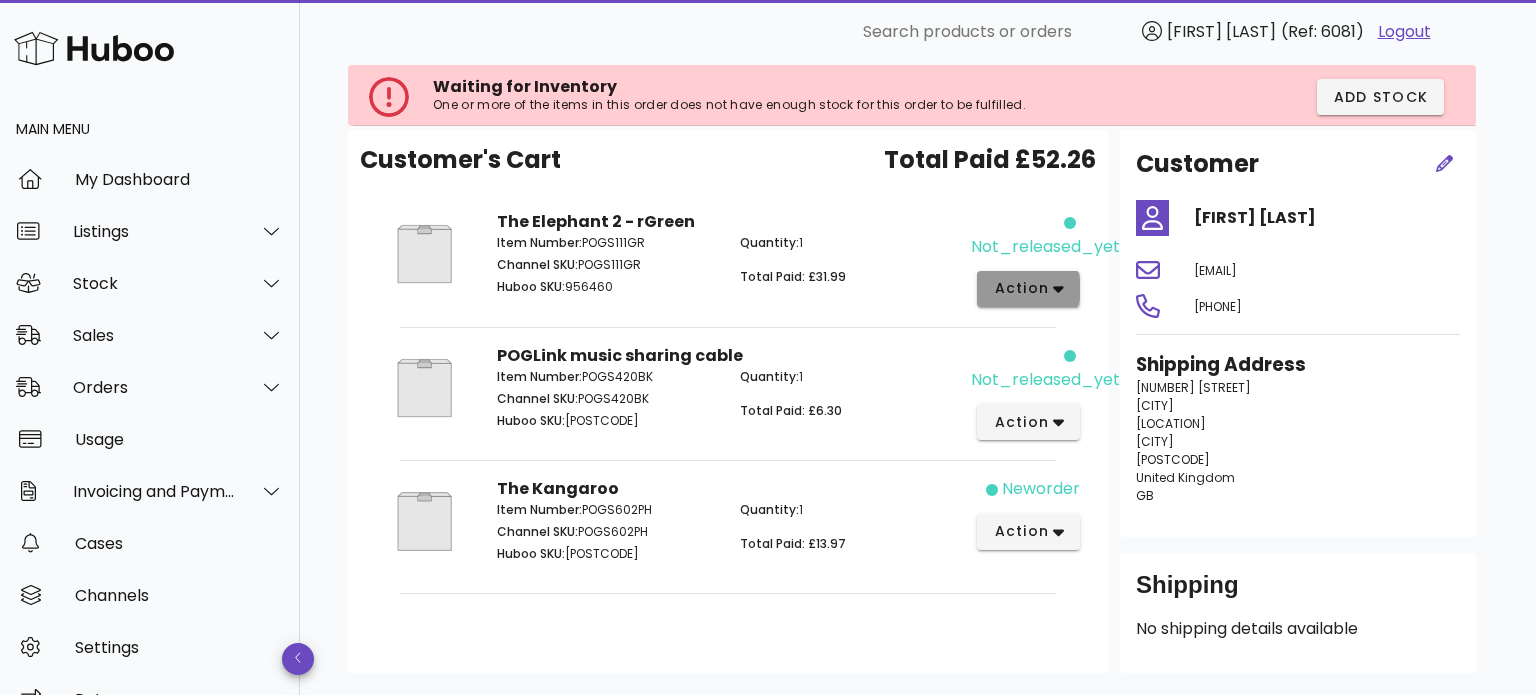 click on "action" at bounding box center [1021, 288] 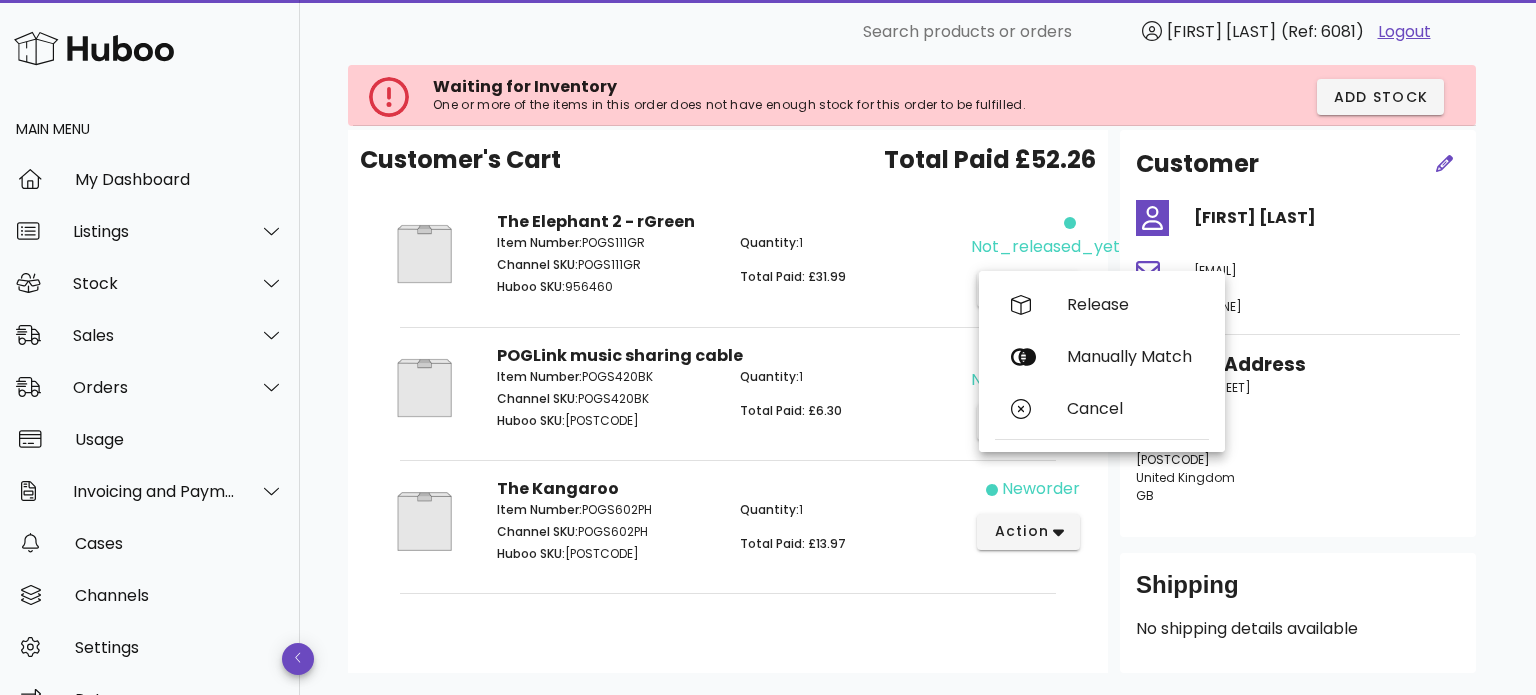 click on "Quantity:  1 Total Paid: £31.99" at bounding box center (849, 268) 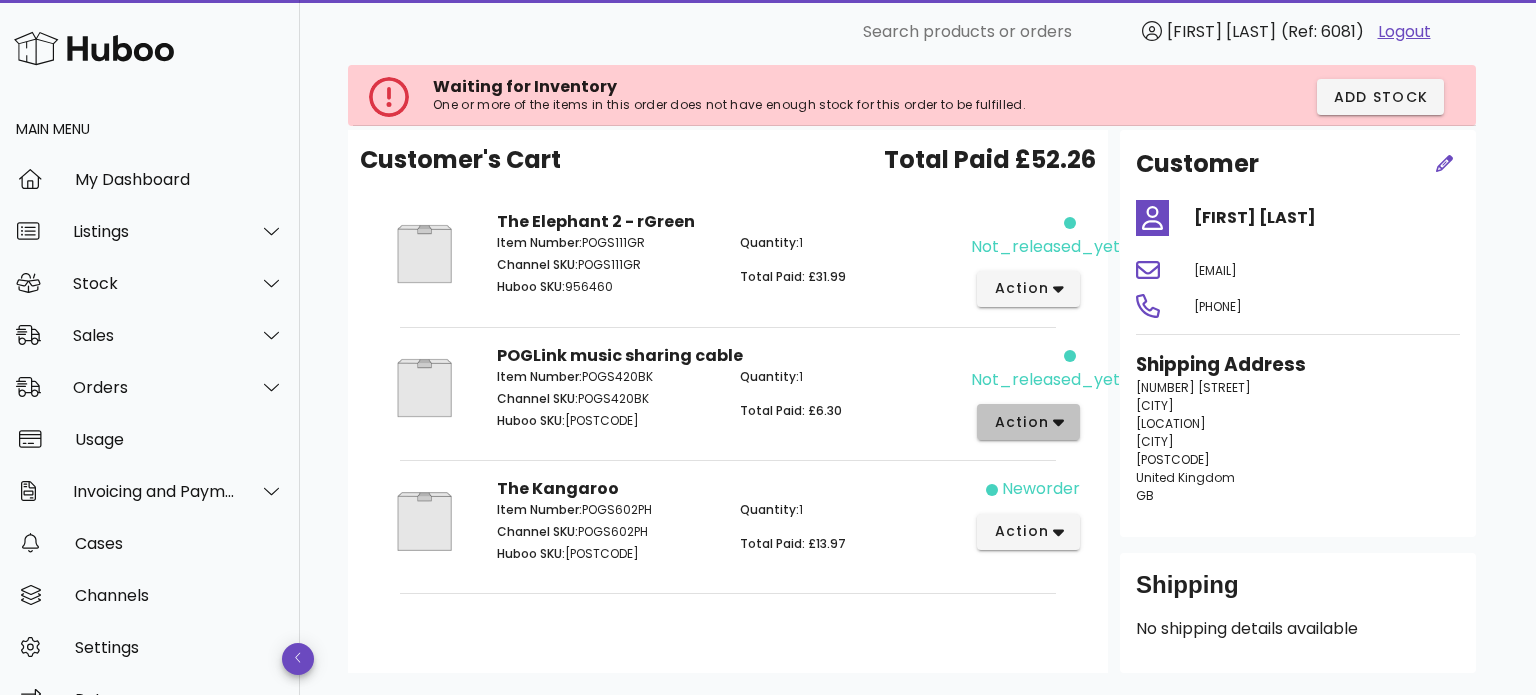 click on "action" at bounding box center [1021, 422] 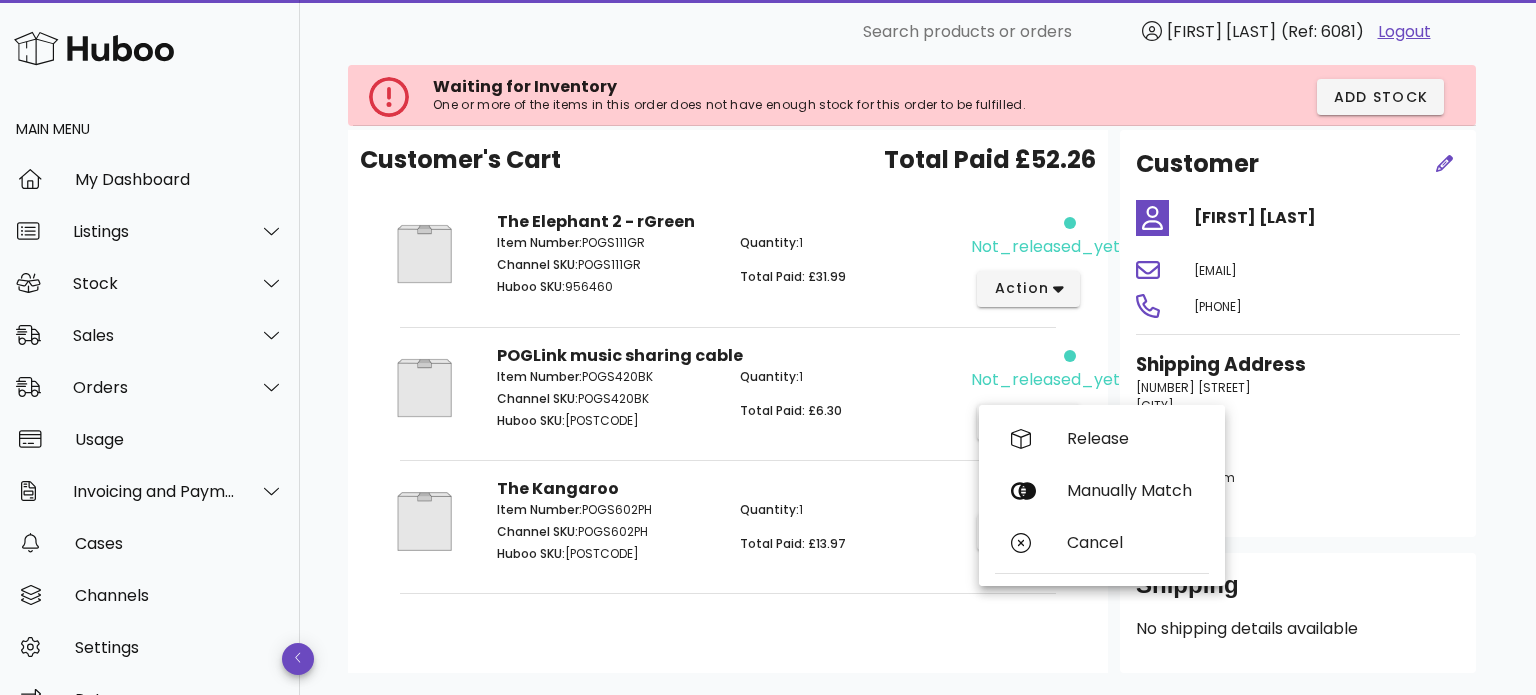click on "Quantity:  1 Total Paid: £6.30" at bounding box center [849, 402] 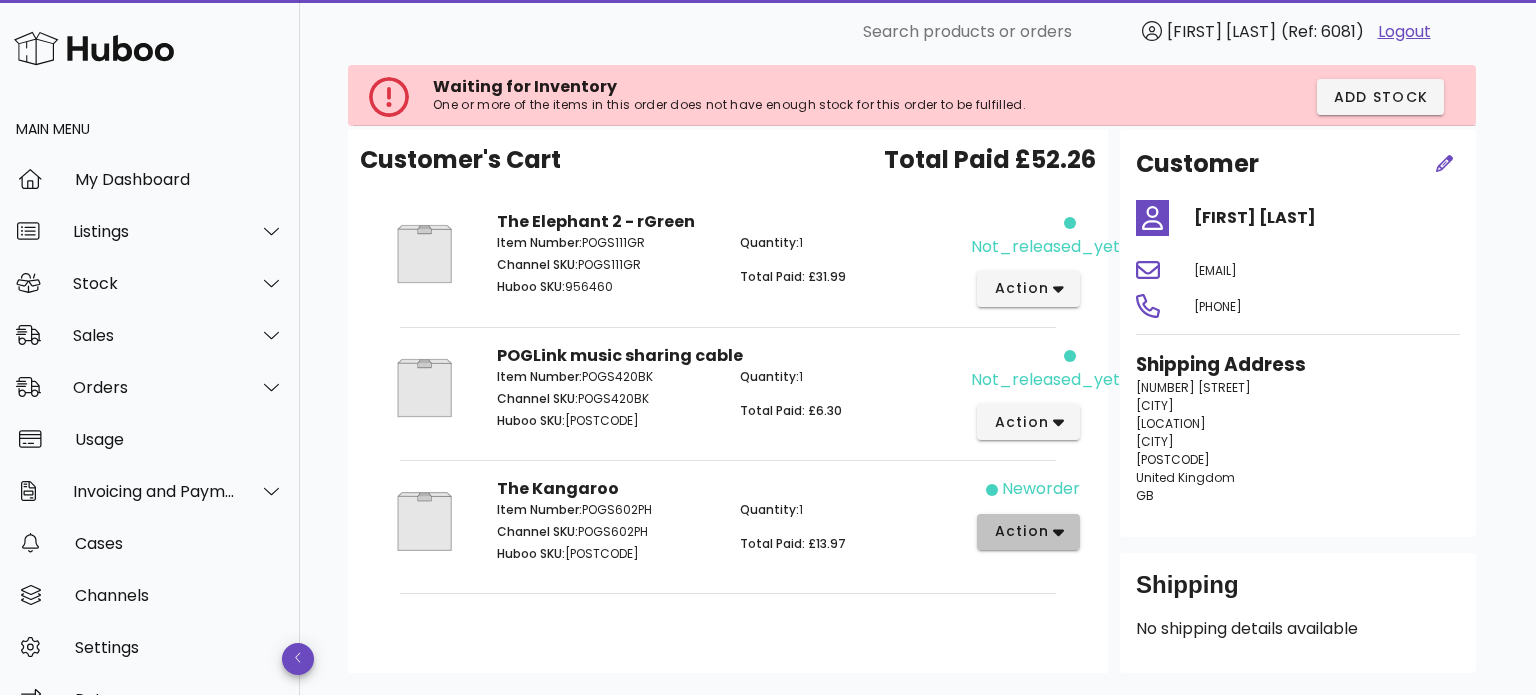 click on "action" at bounding box center (1028, 532) 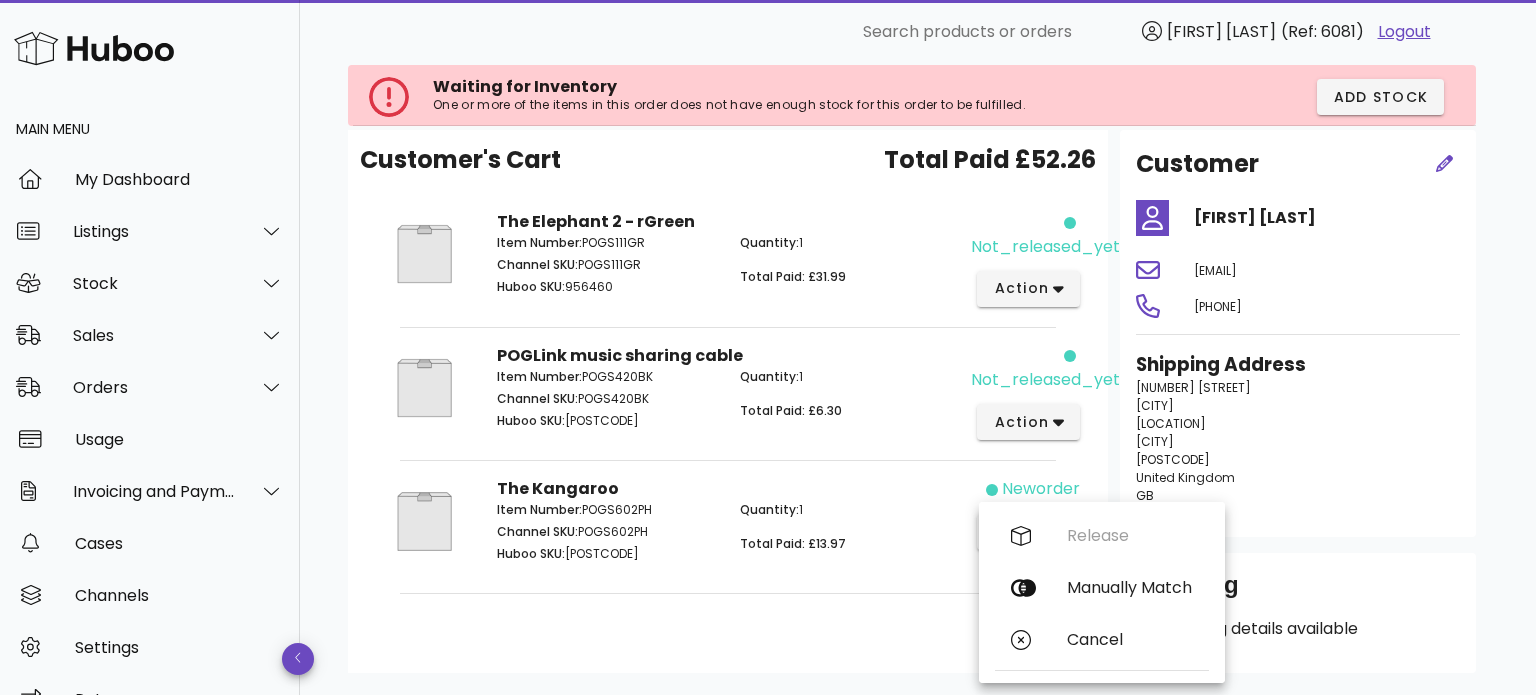 click on "Quantity:  1 Total Paid: £13.97" at bounding box center [849, 535] 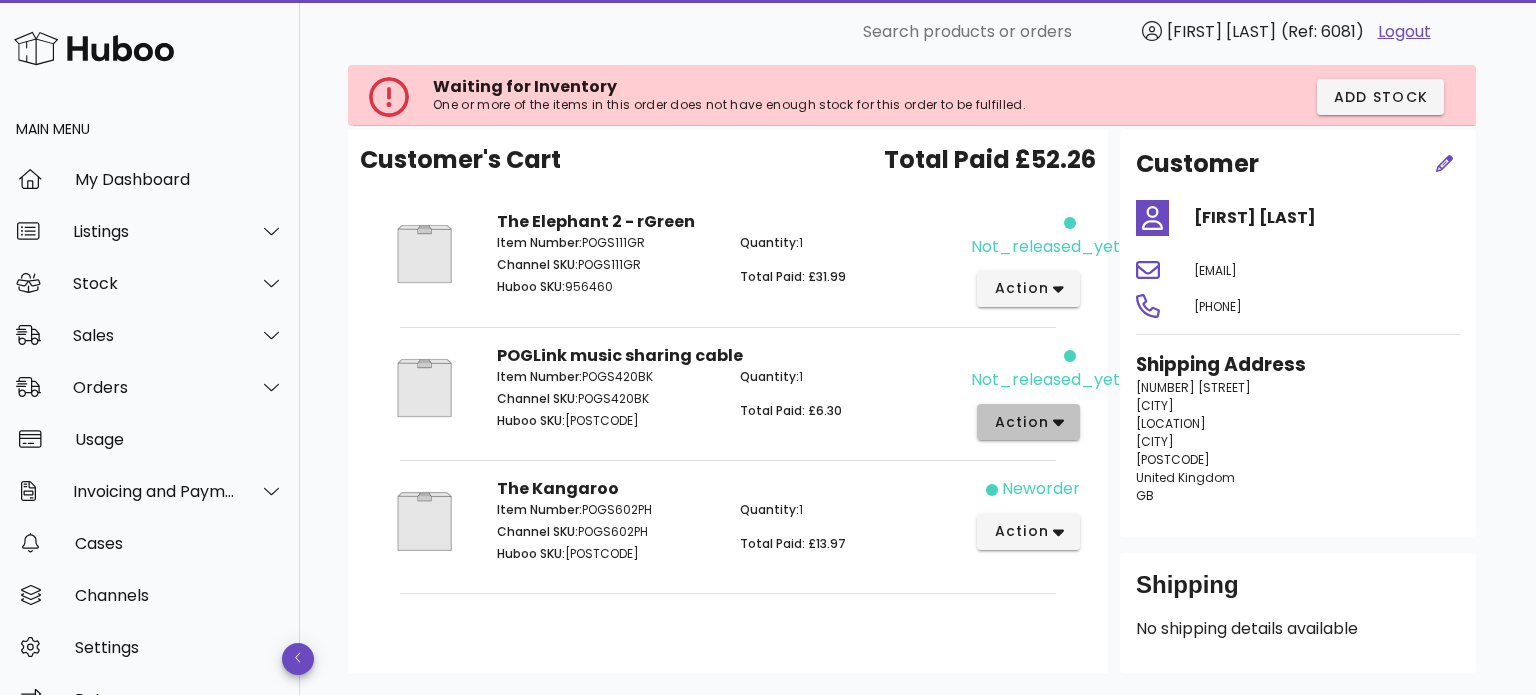 click on "action" at bounding box center (1021, 422) 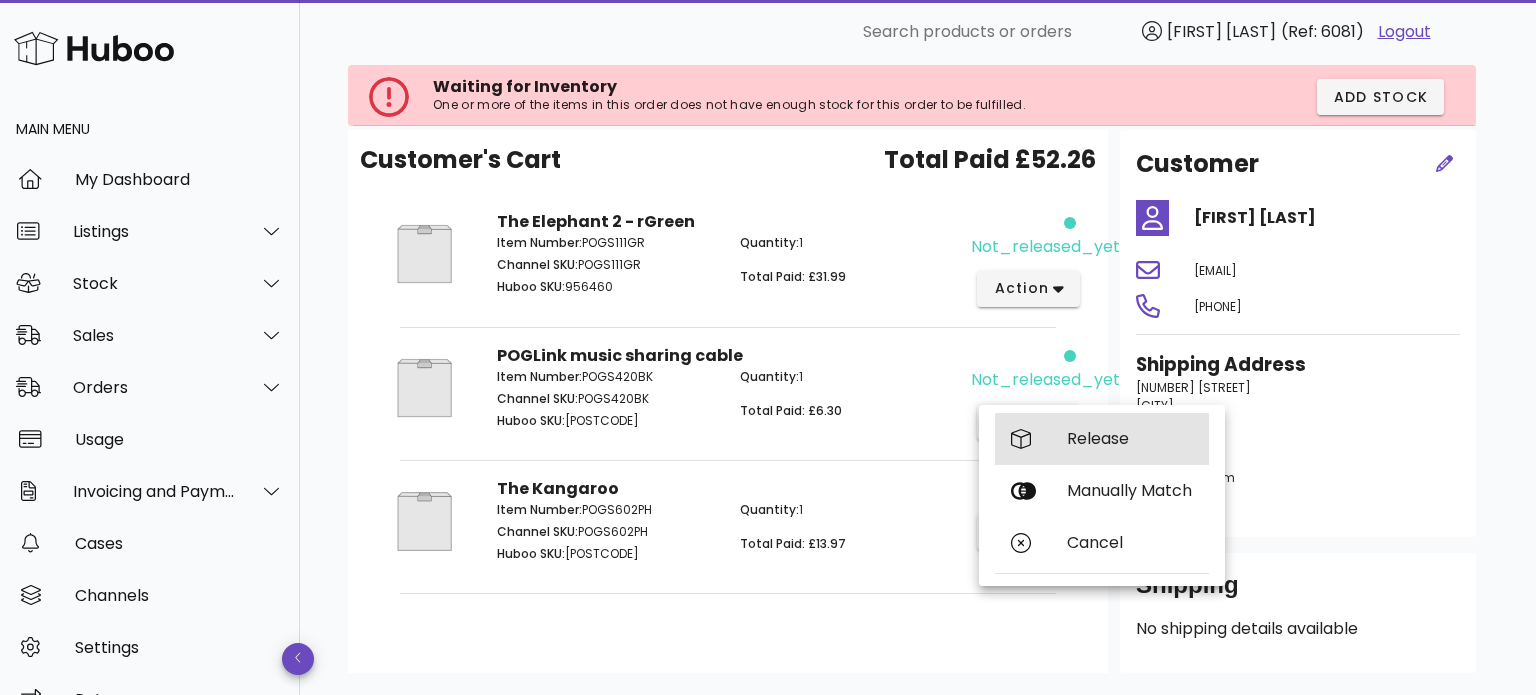 click on "Release" at bounding box center (1130, 438) 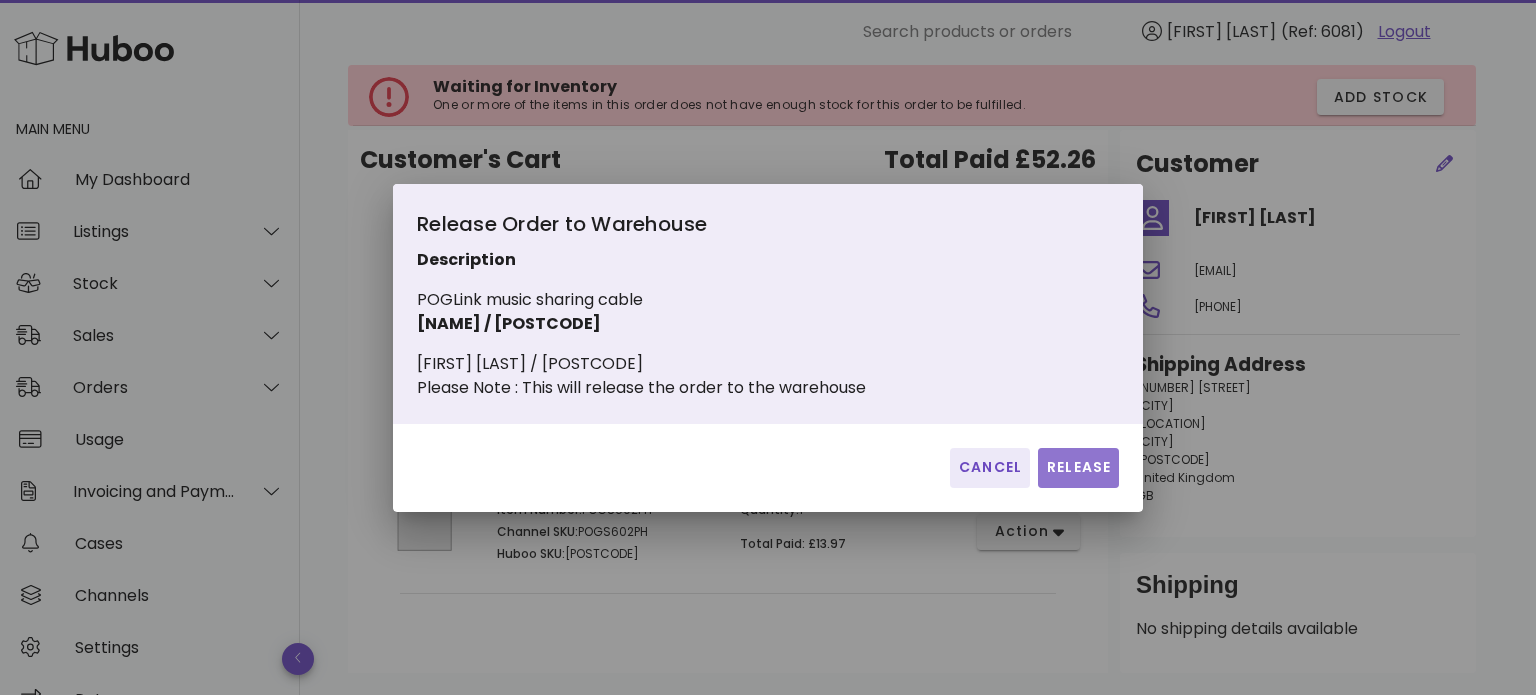 click on "Release" at bounding box center (1078, 467) 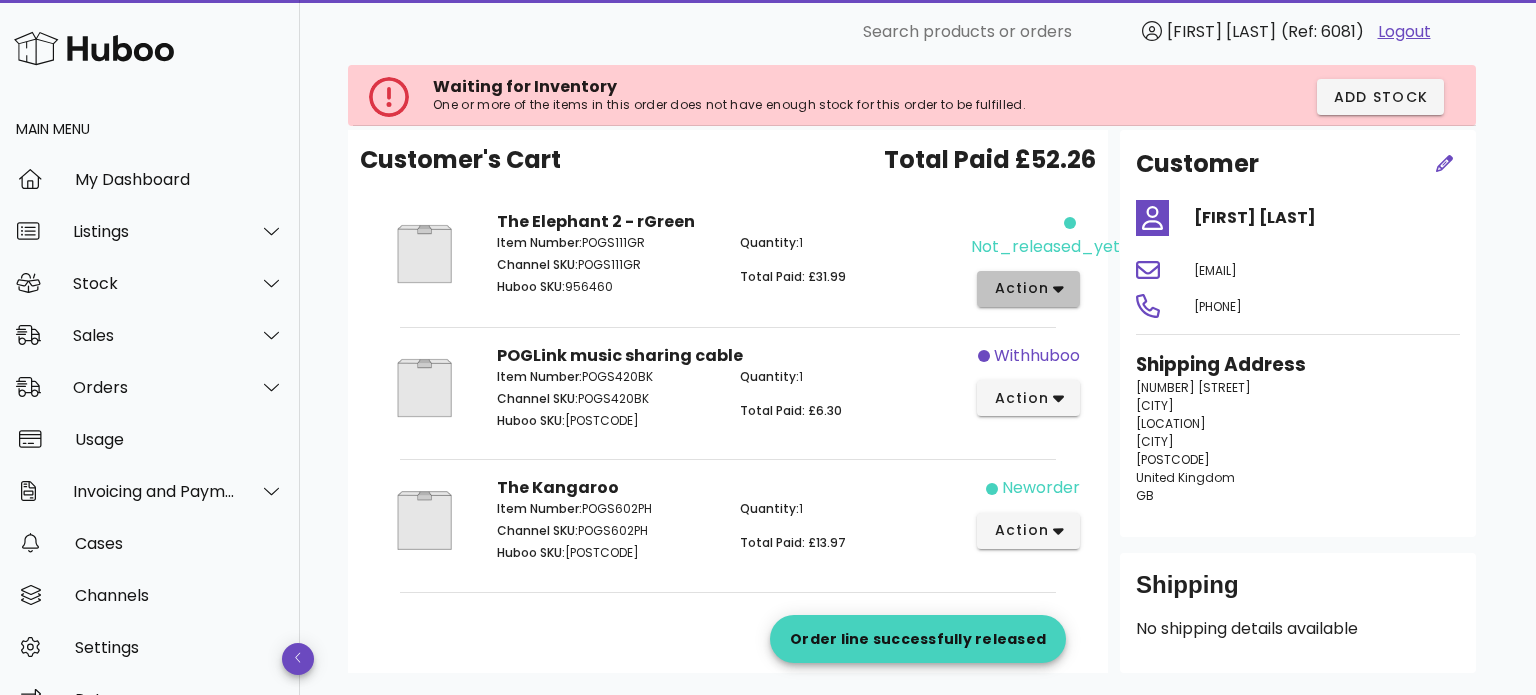 click on "action" at bounding box center [1021, 288] 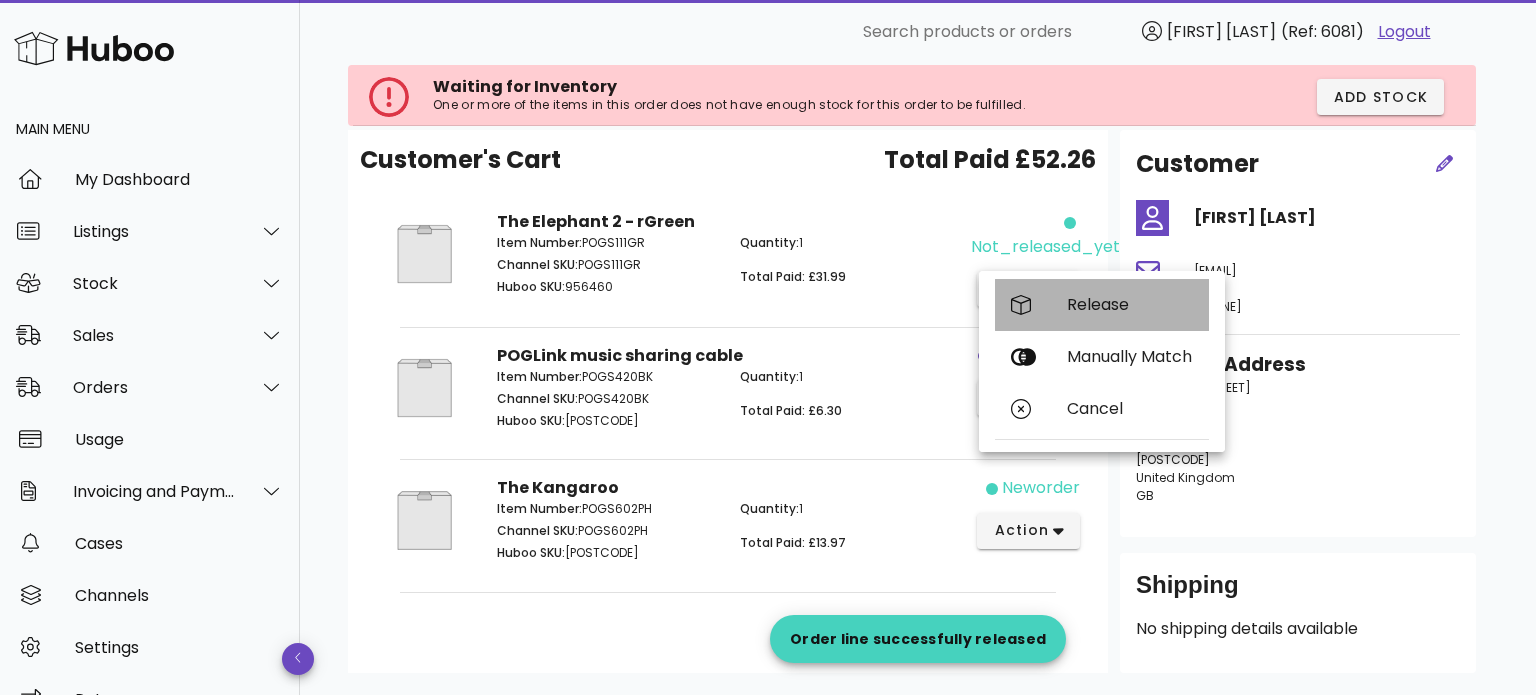 click on "Release" at bounding box center (1102, 305) 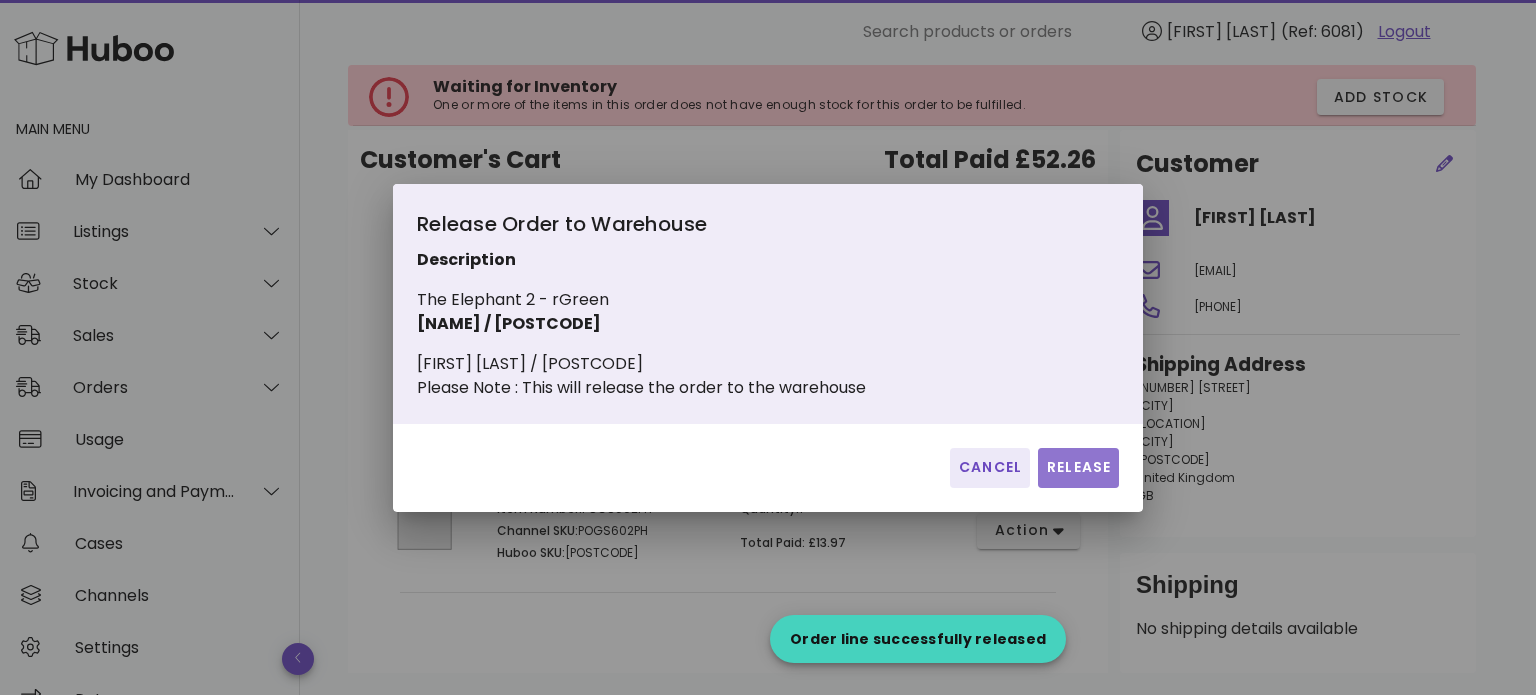 click on "Release" at bounding box center (1078, 468) 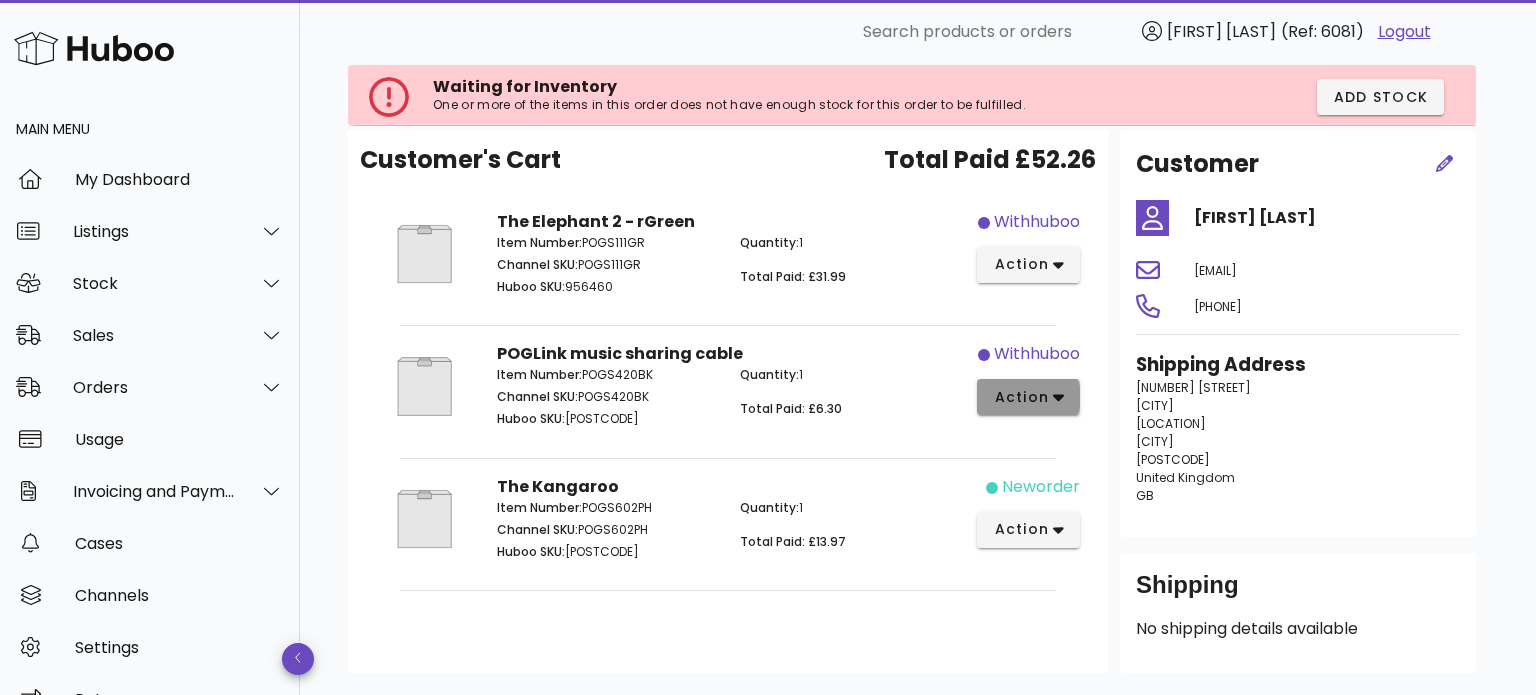 click on "action" at bounding box center (1021, 397) 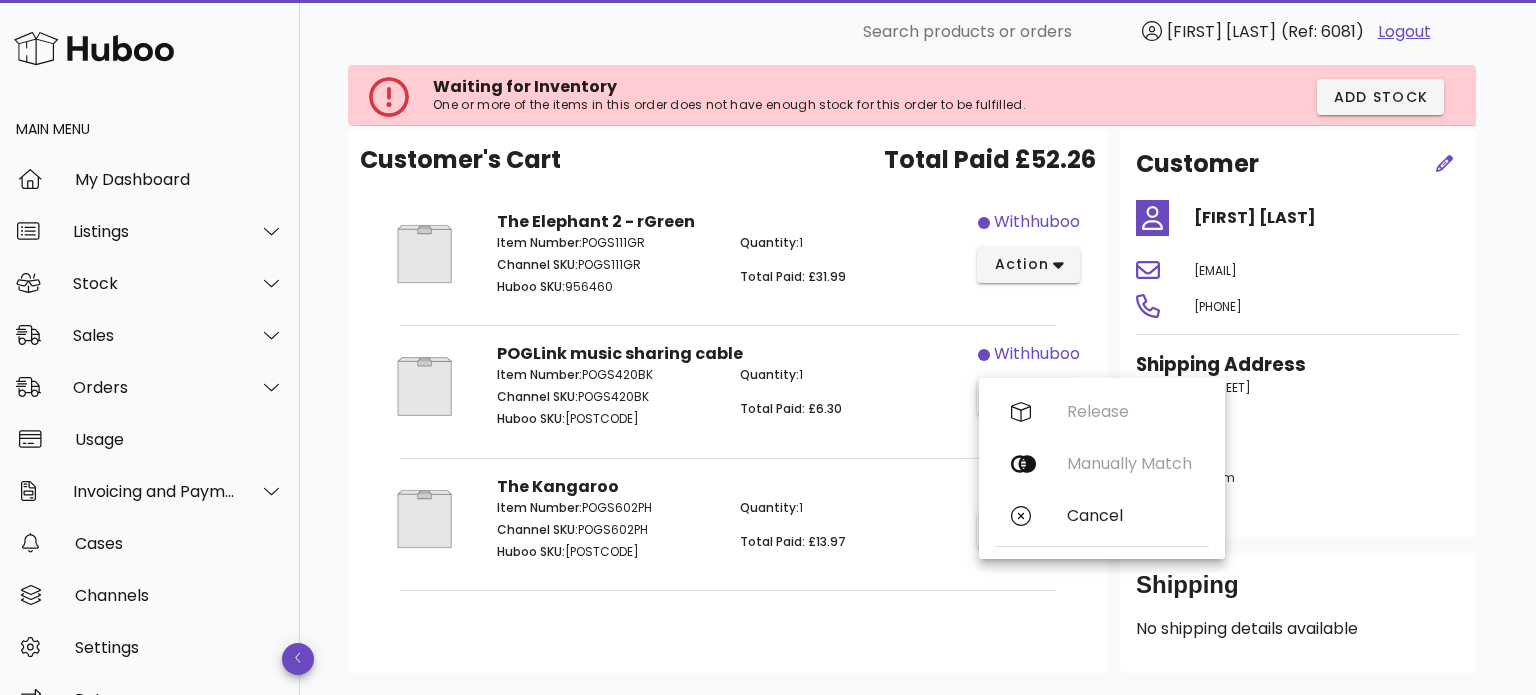 click on "Customer's Cart Total Paid £52.26 The Elephant 2 - rGreen Item Number:  POGS111GR  Channel SKU:  POGS111GR  Huboo SKU:  956460  Quantity:  1 Total Paid: £31.99  withhuboo  action POGLink music sharing cable Item Number:  POGS420BK  Channel SKU:  POGS420BK  Huboo SKU:  956482  Quantity:  1 Total Paid: £6.30  withhuboo  action The Kangaroo Item Number:  POGS602PH  Channel SKU:  POGS602PH  Huboo SKU:  956486  Quantity:  1 Total Paid: £13.97  neworder  action" at bounding box center (728, 401) 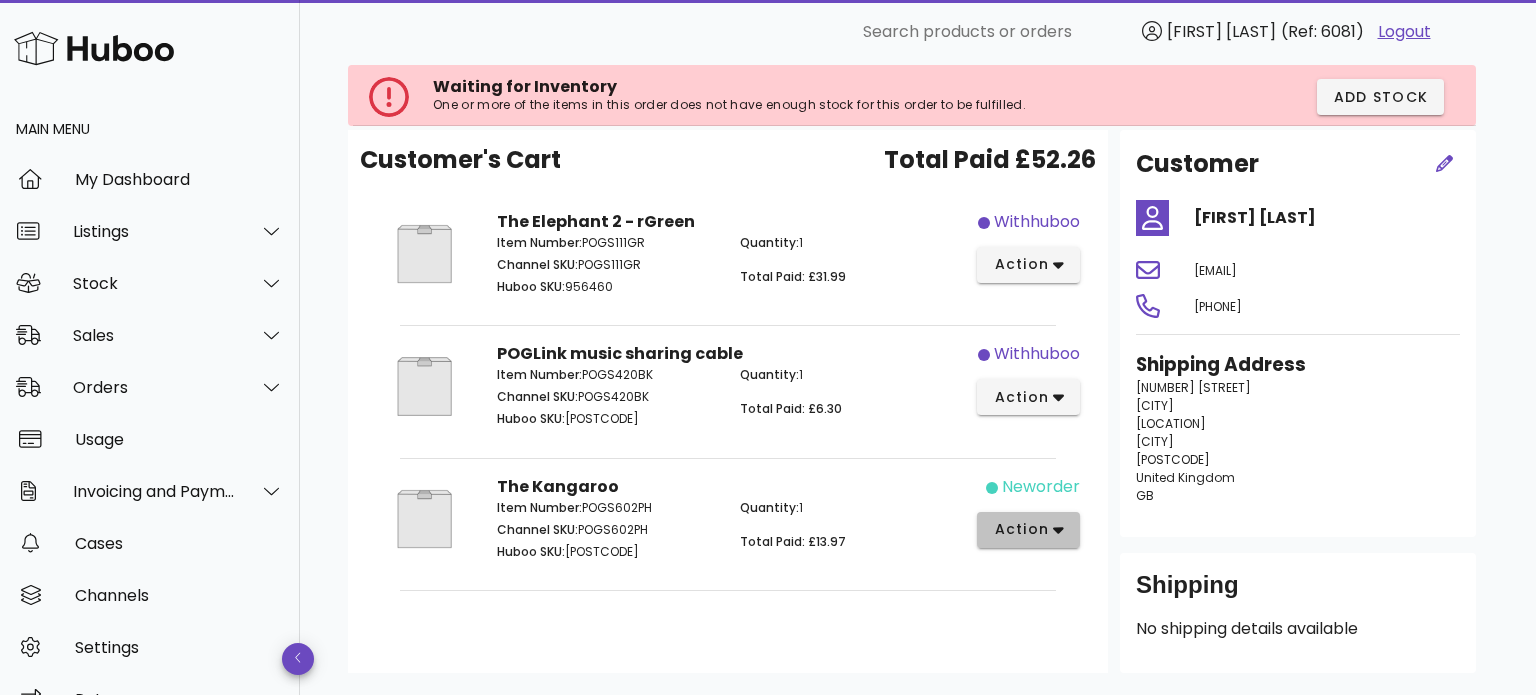 click on "action" at bounding box center (1021, 529) 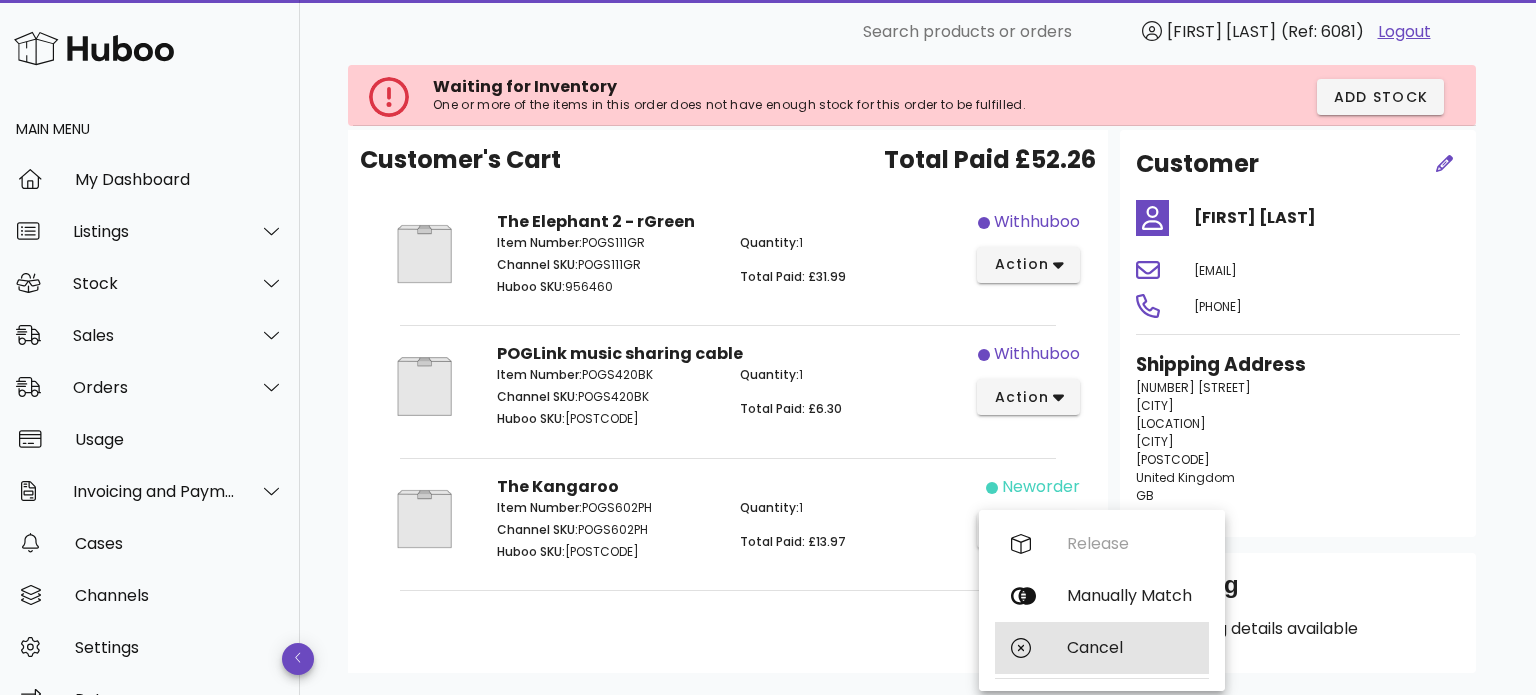 click 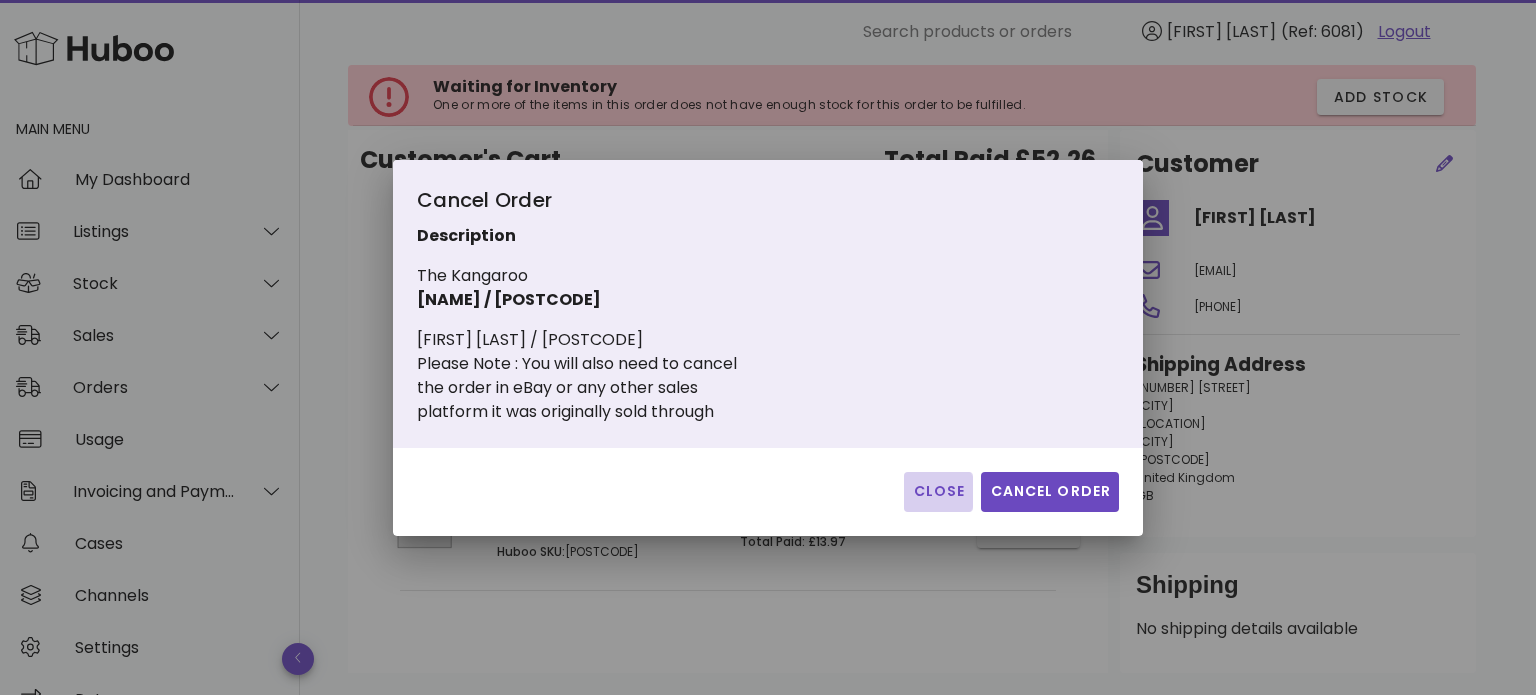 click on "Close" at bounding box center (938, 492) 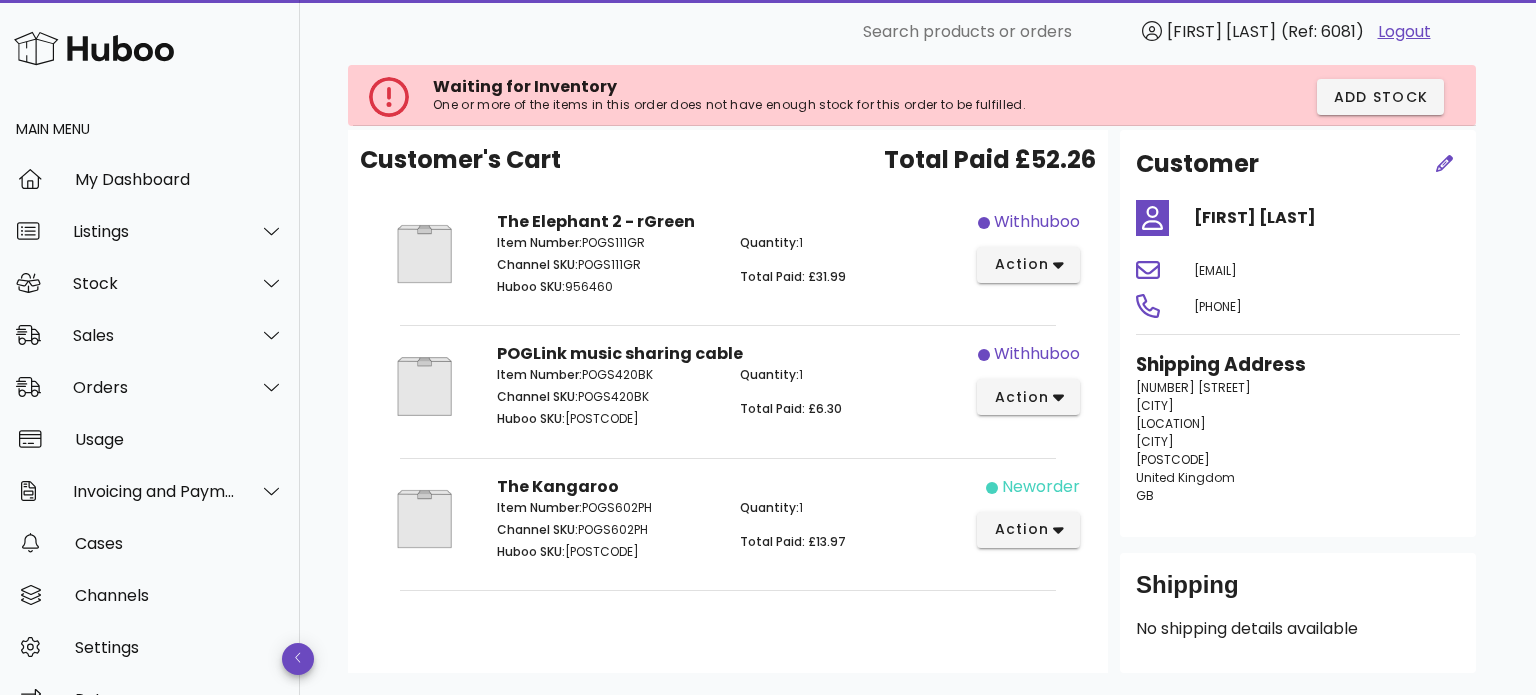 scroll, scrollTop: 234, scrollLeft: 0, axis: vertical 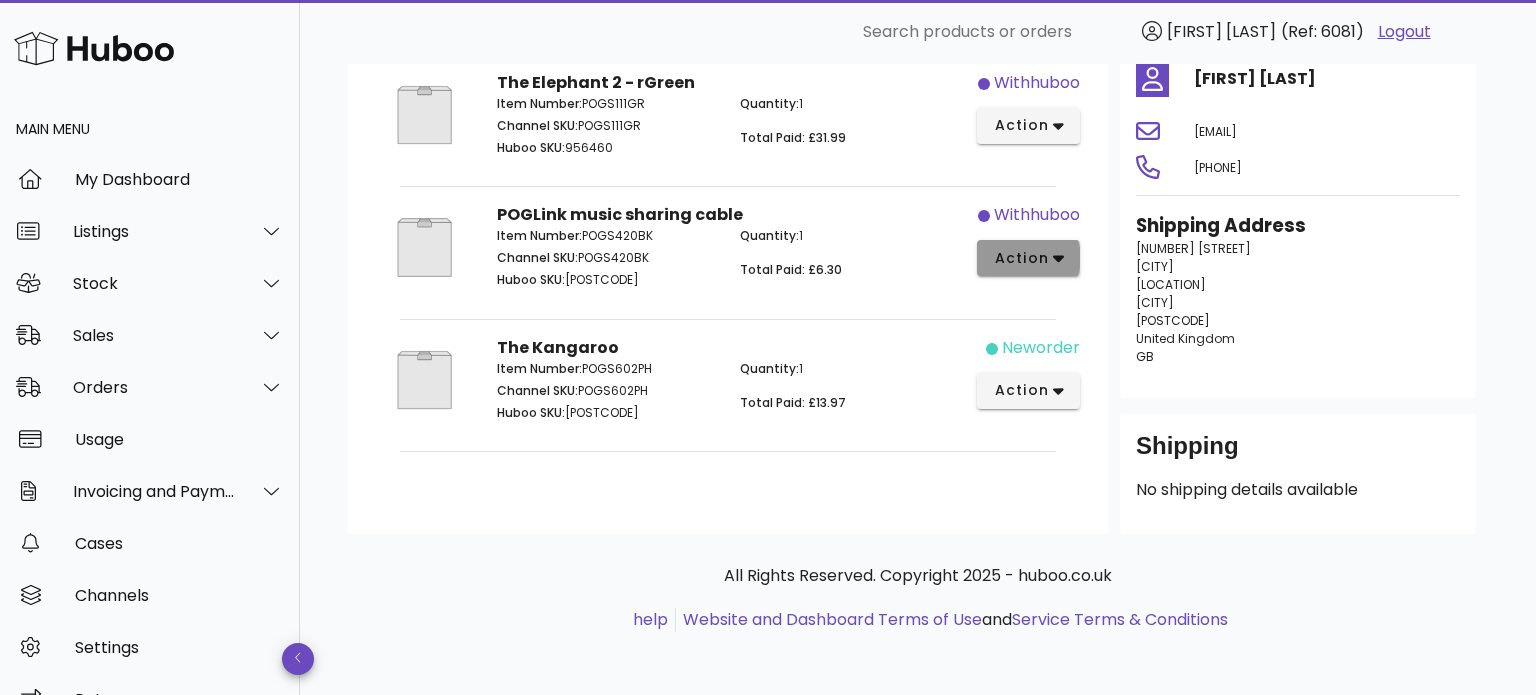 click on "action" at bounding box center [1021, 258] 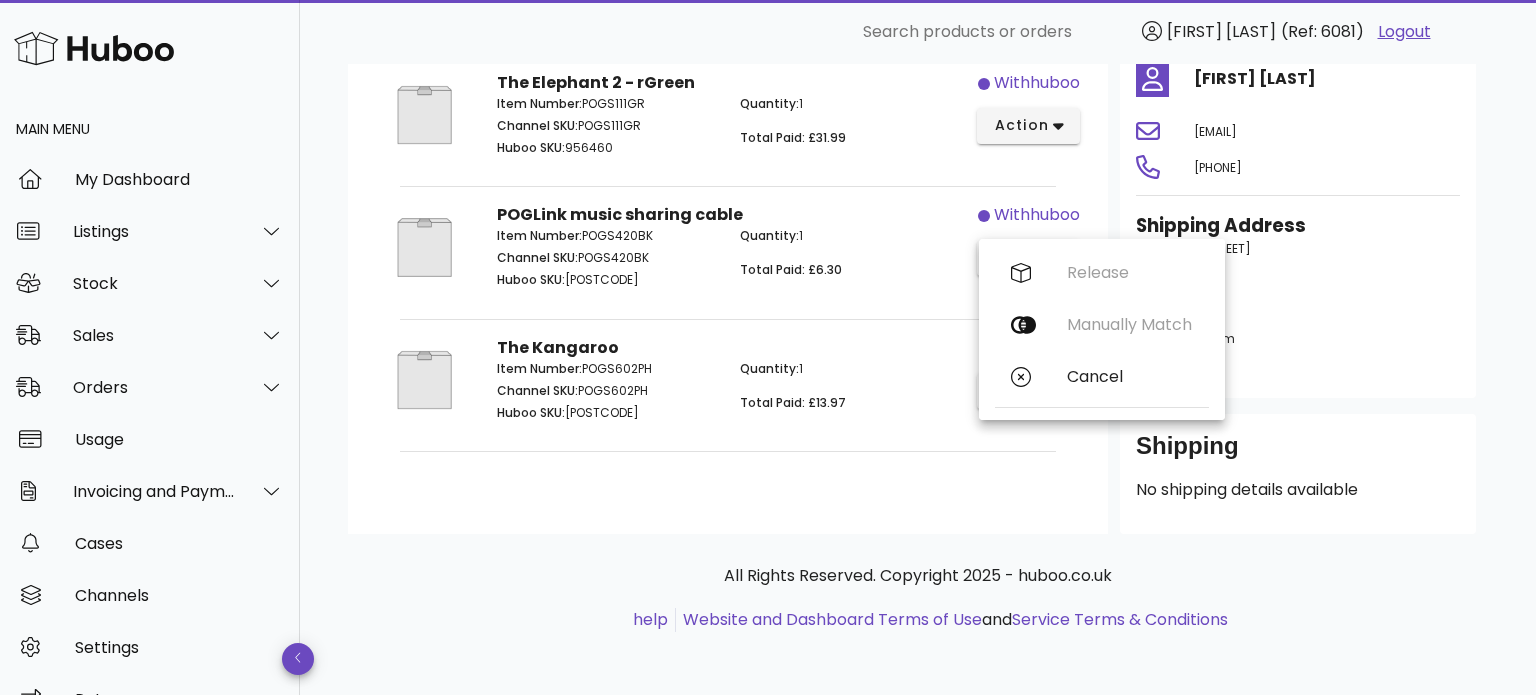 click on "Quantity:  1 Total Paid: £6.30" at bounding box center [849, 261] 